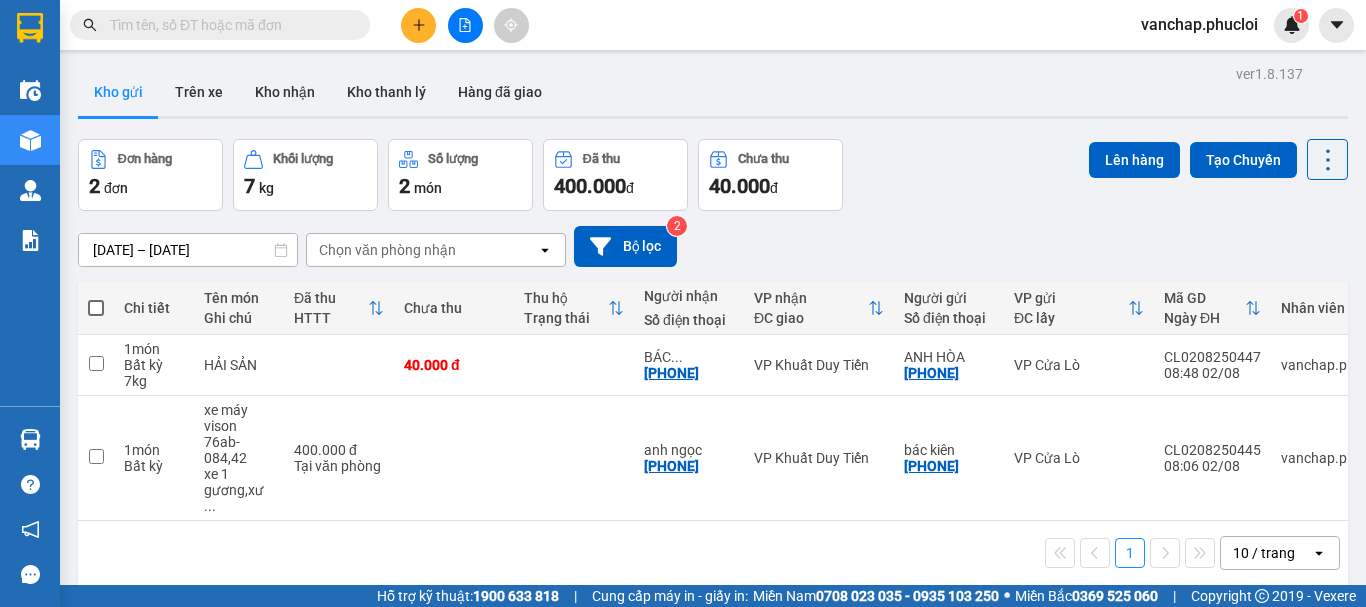 scroll, scrollTop: 0, scrollLeft: 0, axis: both 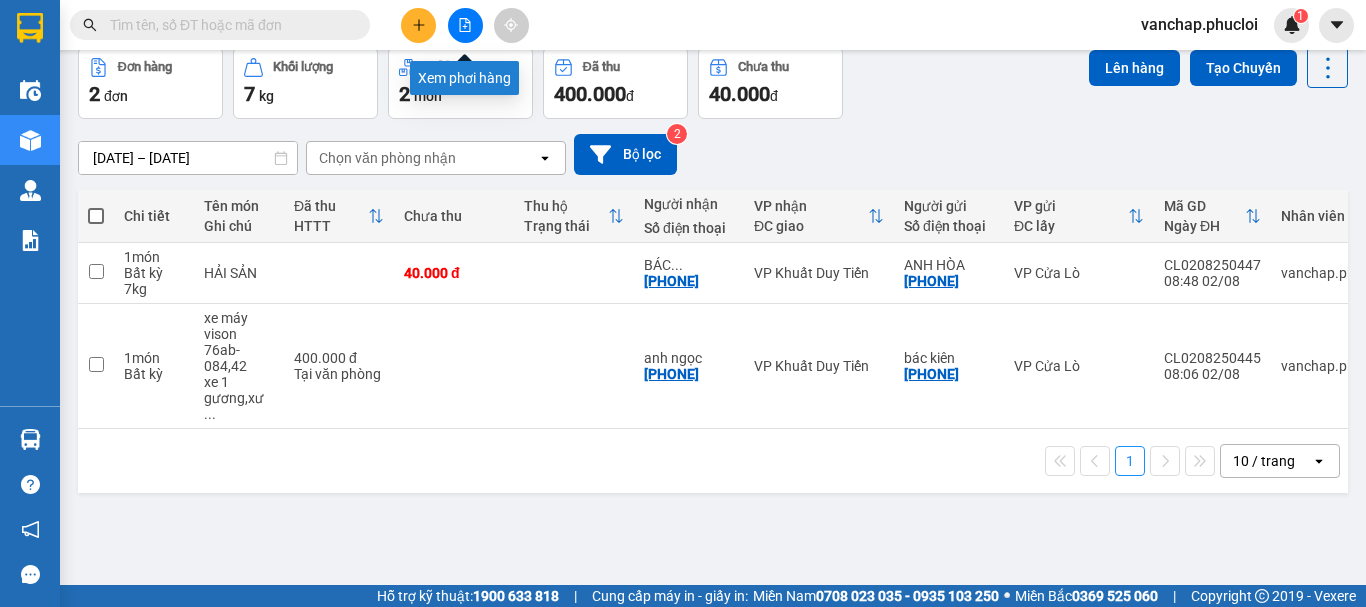 click 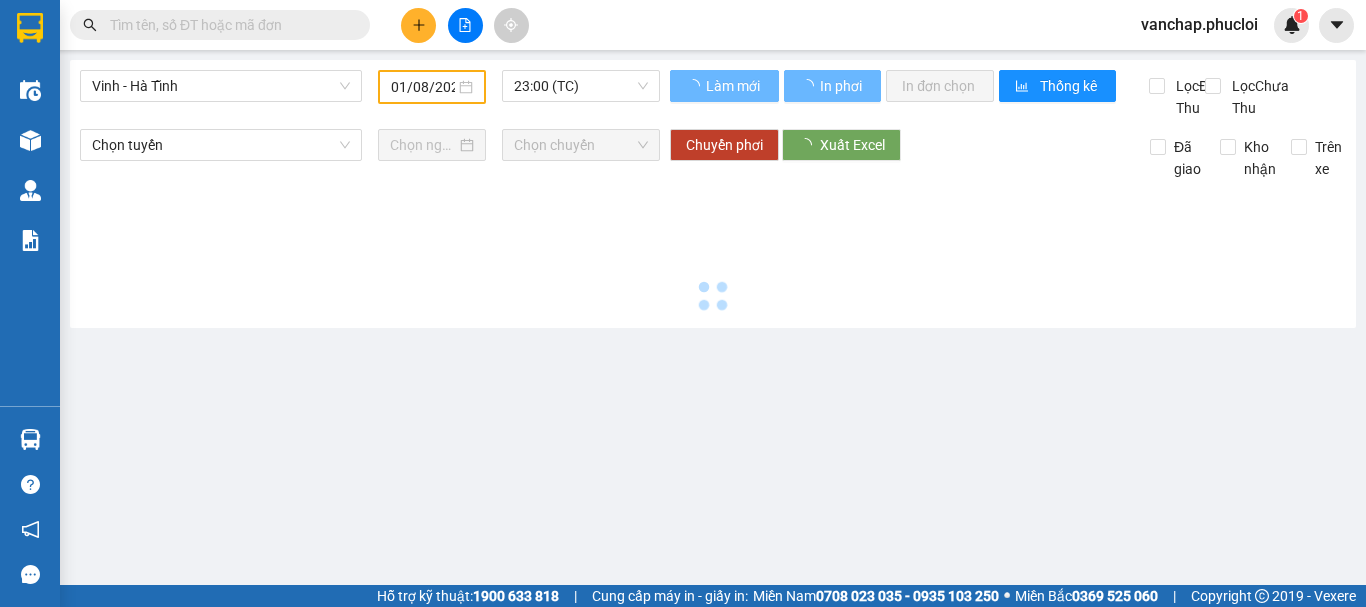 scroll, scrollTop: 0, scrollLeft: 0, axis: both 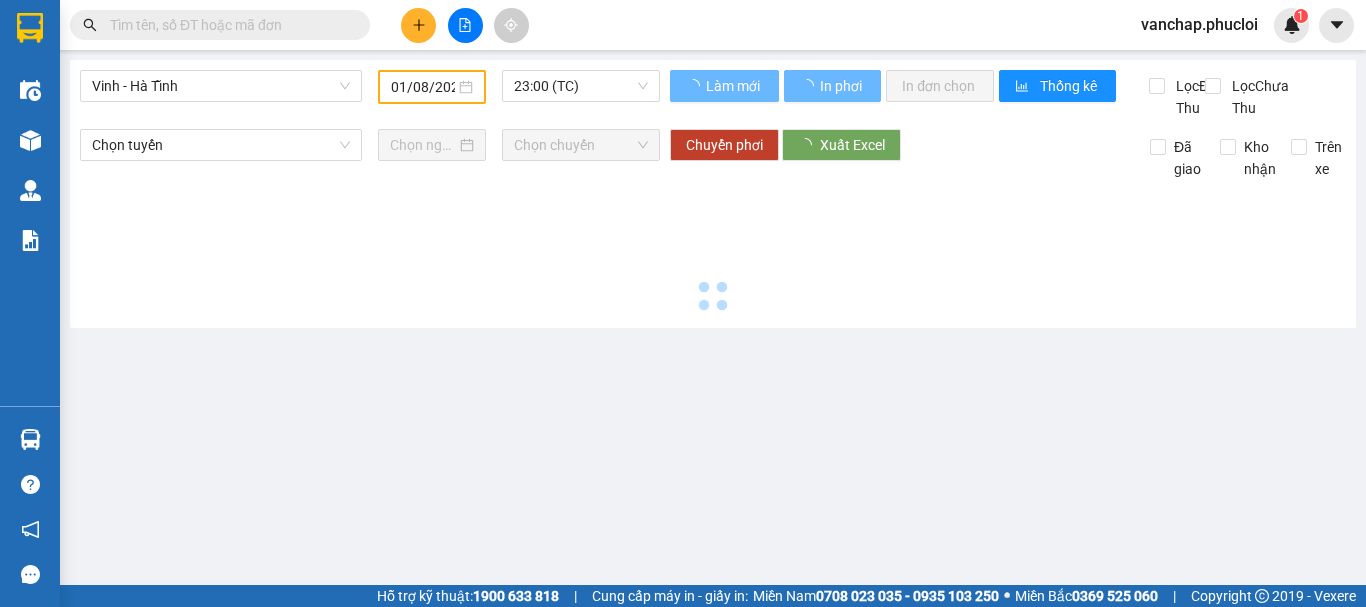 type on "02/08/2025" 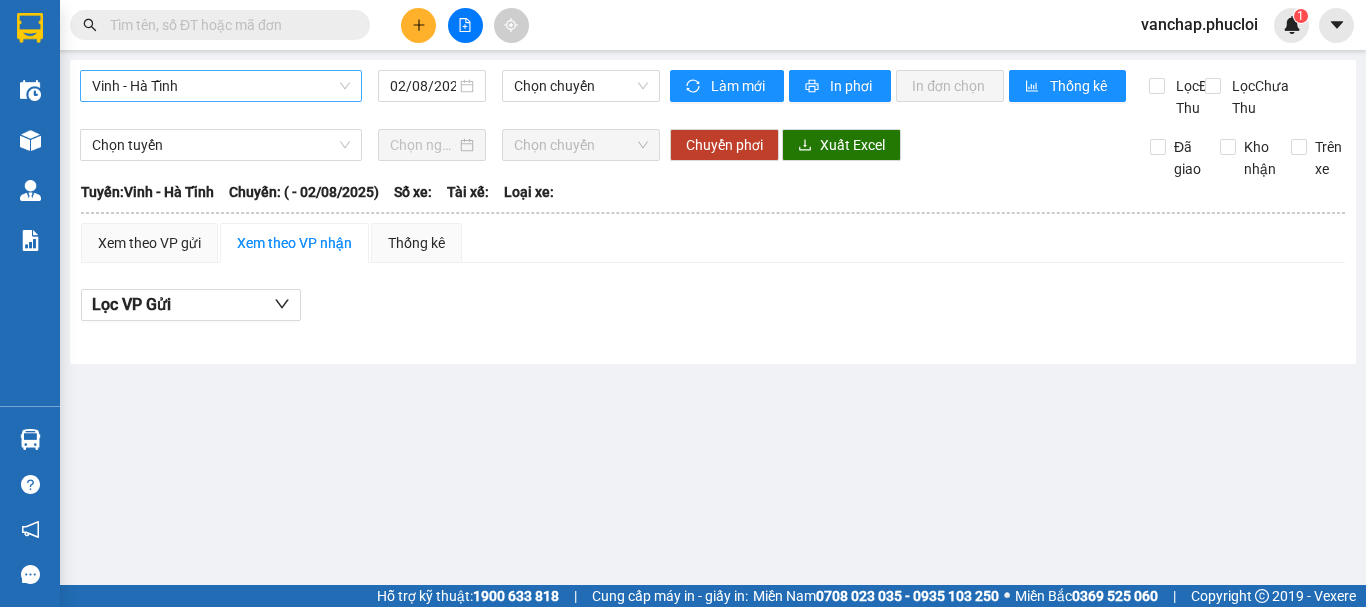 click on "Vinh - Hà Tĩnh" at bounding box center [221, 86] 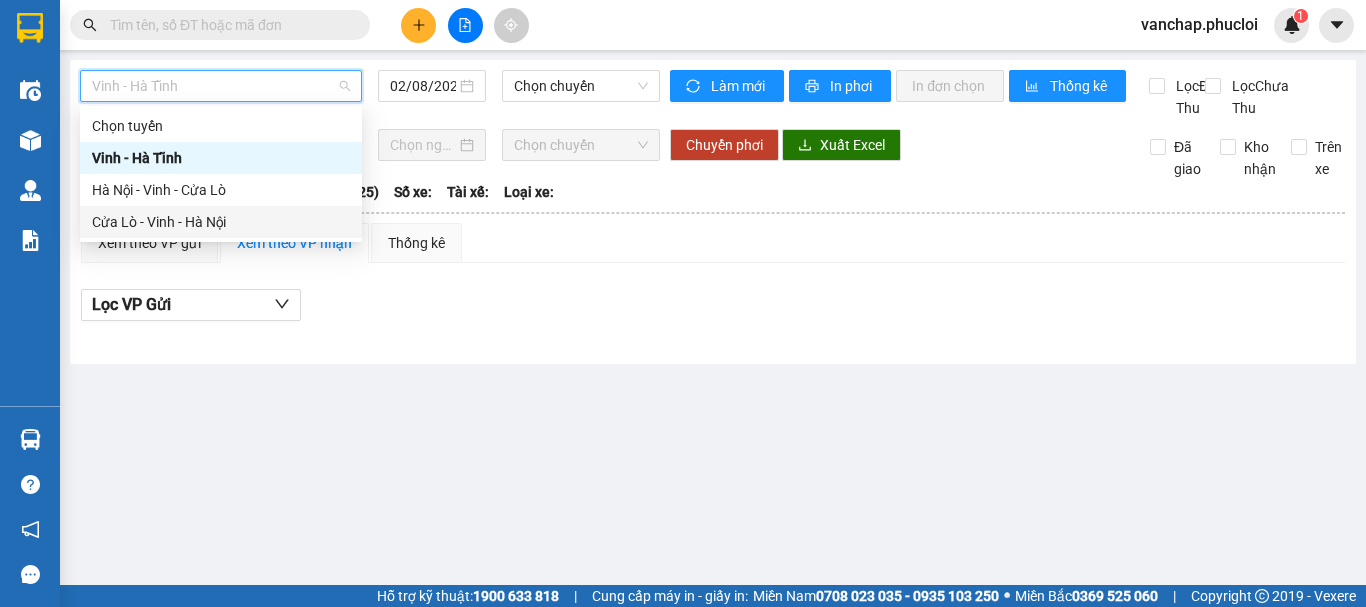 click on "Cửa Lò - Vinh - Hà Nội" at bounding box center [221, 222] 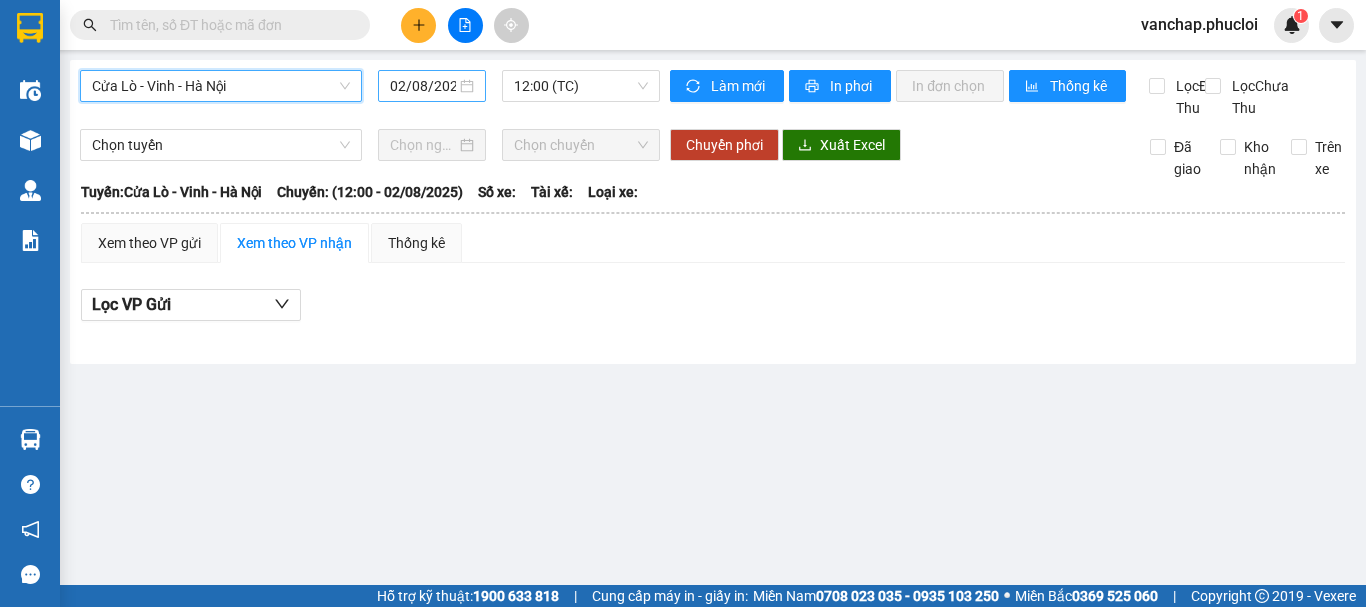 click on "02/08/2025" at bounding box center (432, 86) 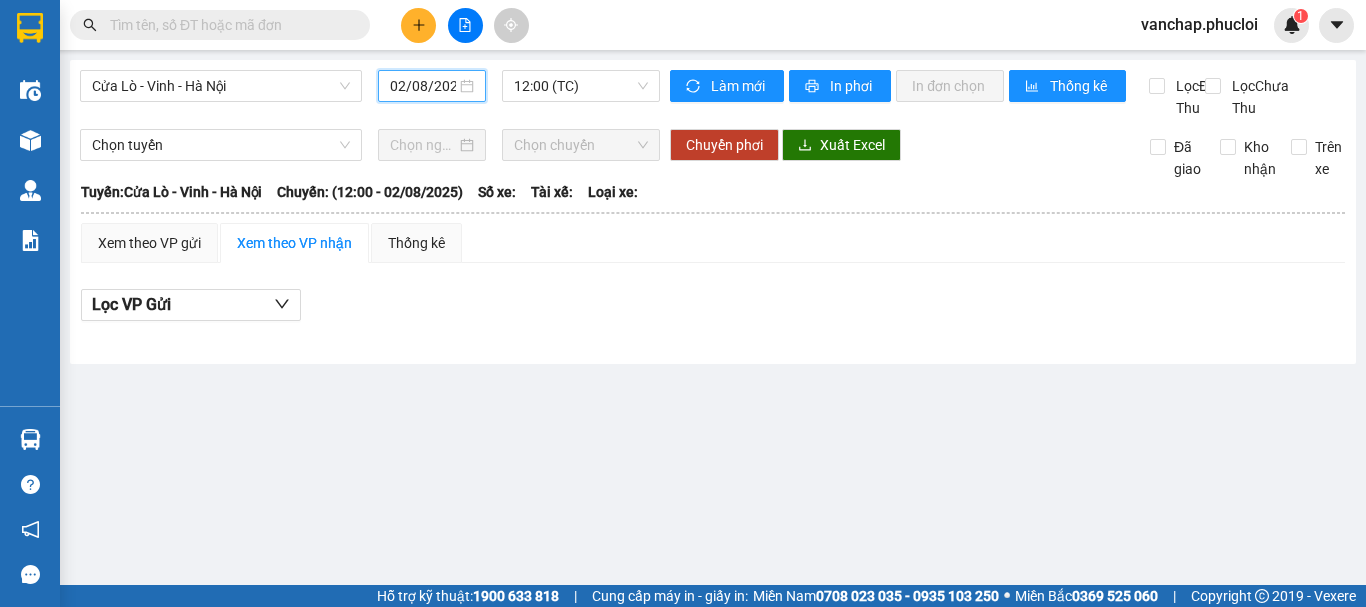 scroll, scrollTop: 0, scrollLeft: 5, axis: horizontal 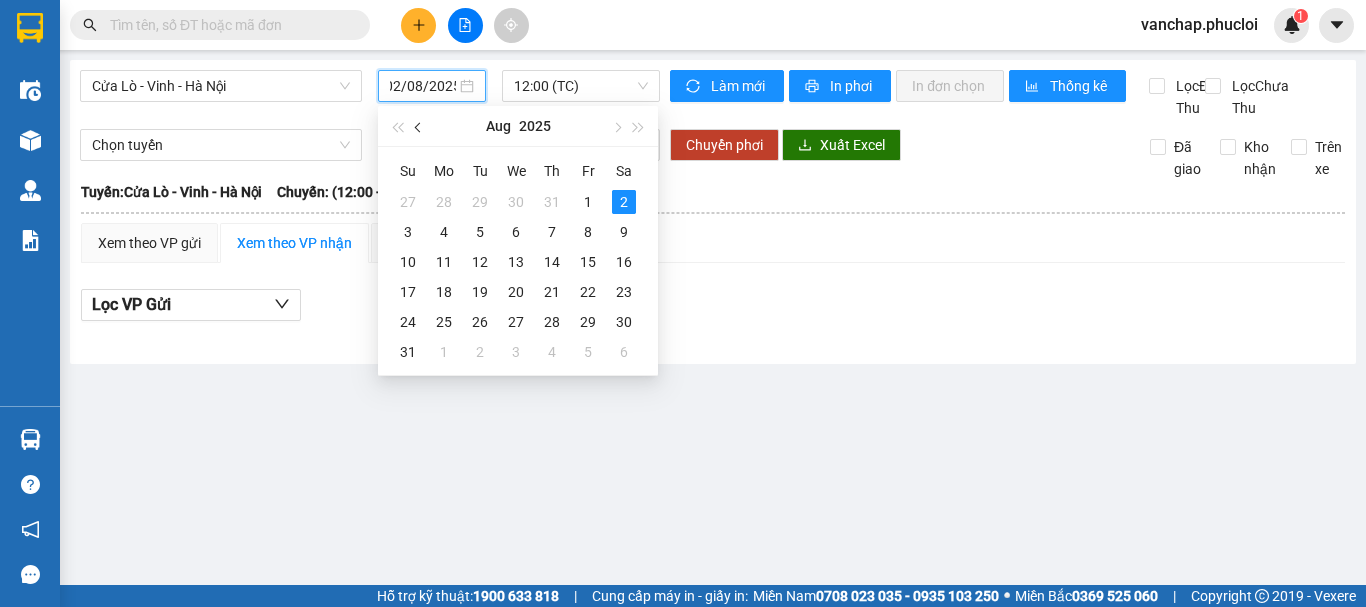 click at bounding box center (419, 126) 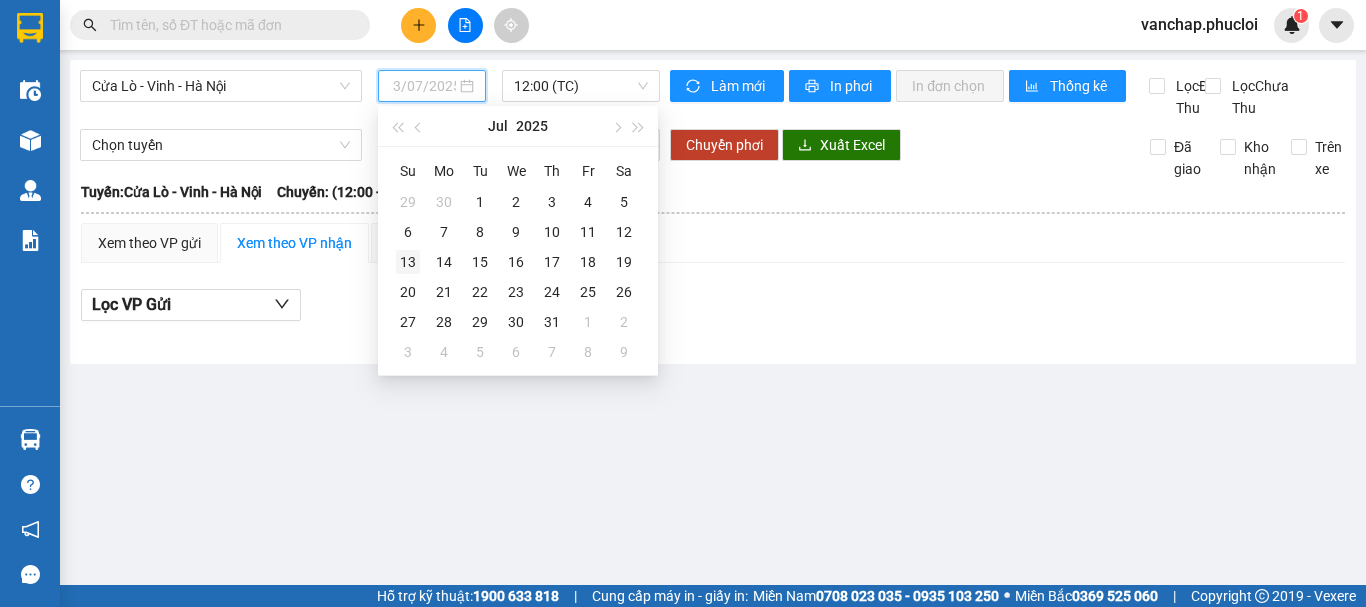 click on "13" at bounding box center (408, 262) 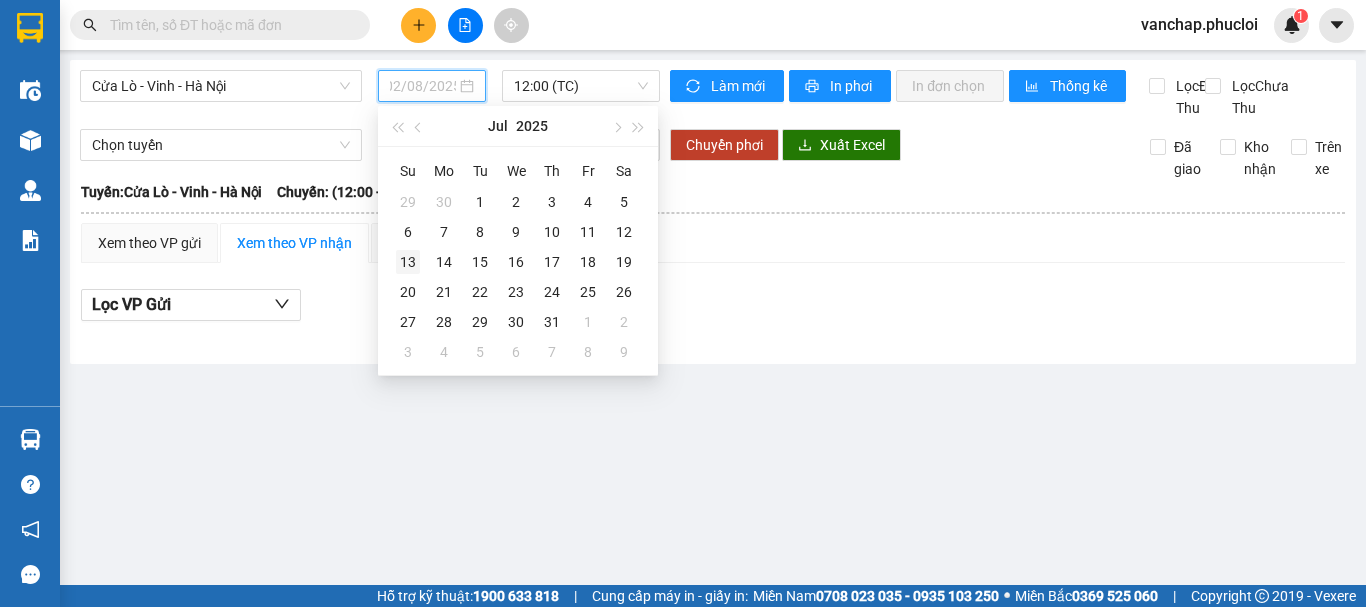 type on "13/07/2025" 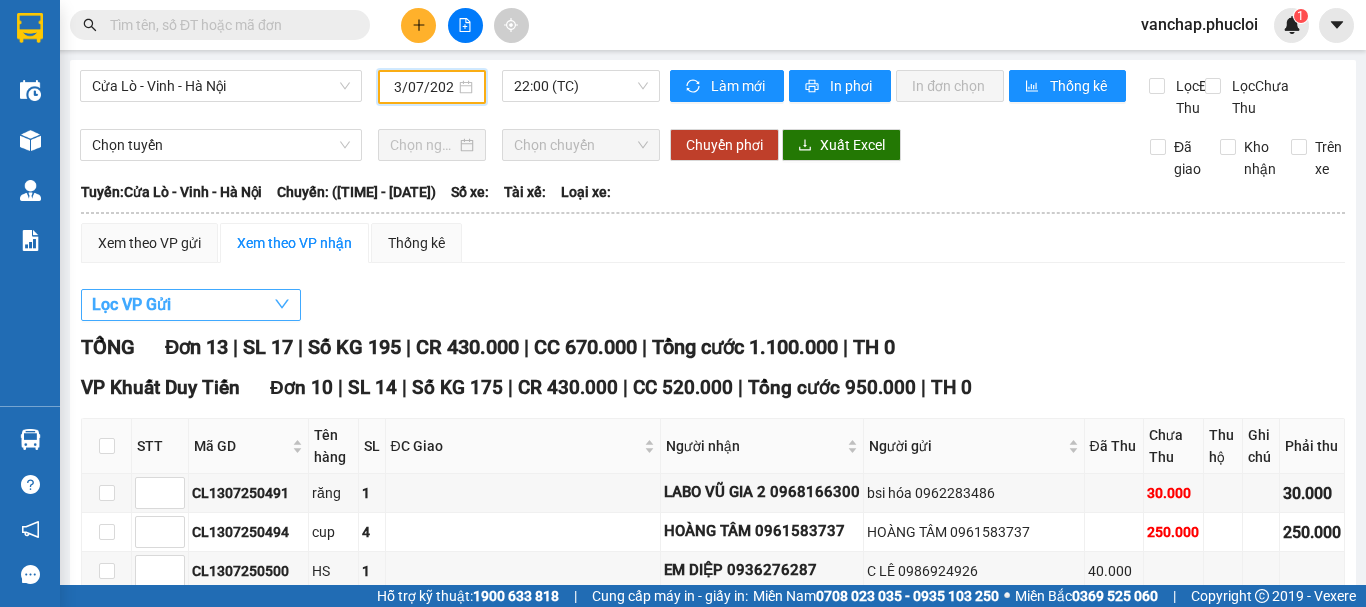 click on "Lọc VP Gửi" at bounding box center (191, 305) 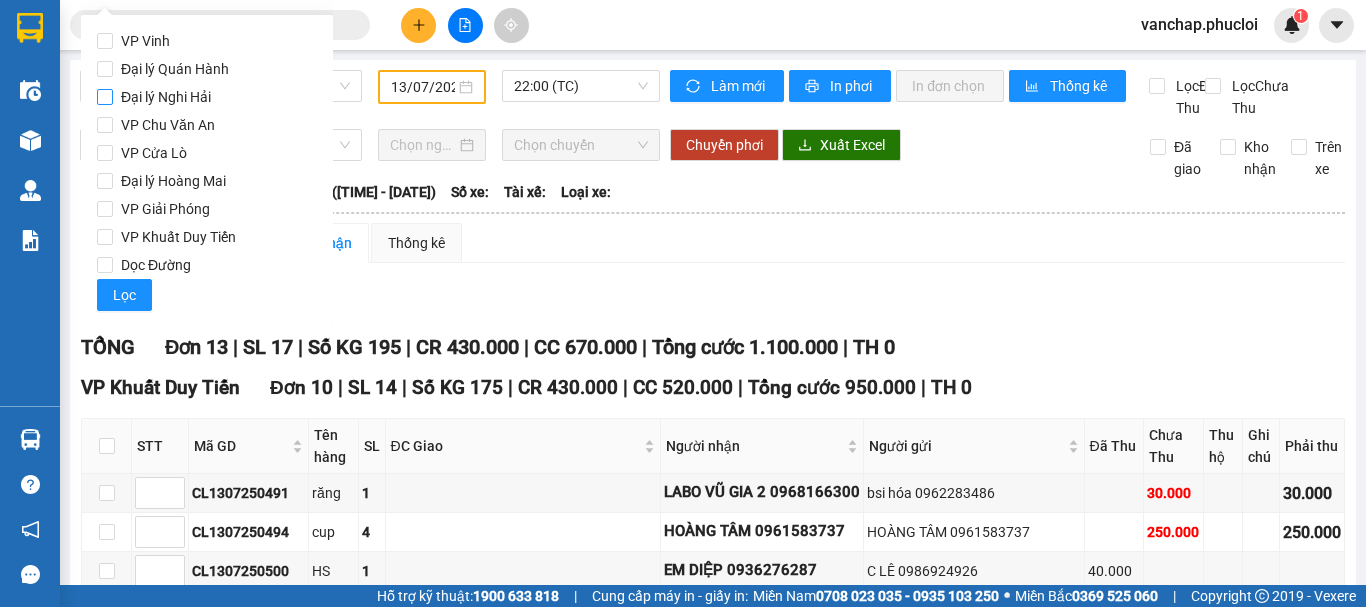 click on "Đại lý Nghi Hải" at bounding box center (105, 97) 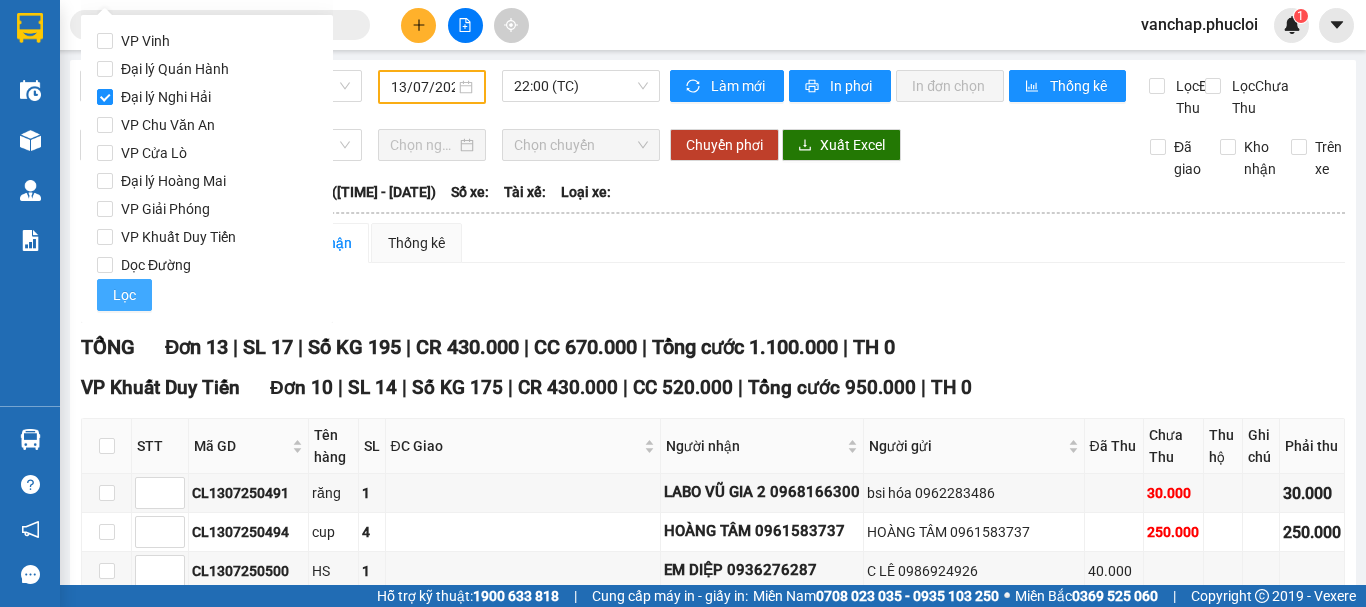 click on "Lọc" at bounding box center (124, 295) 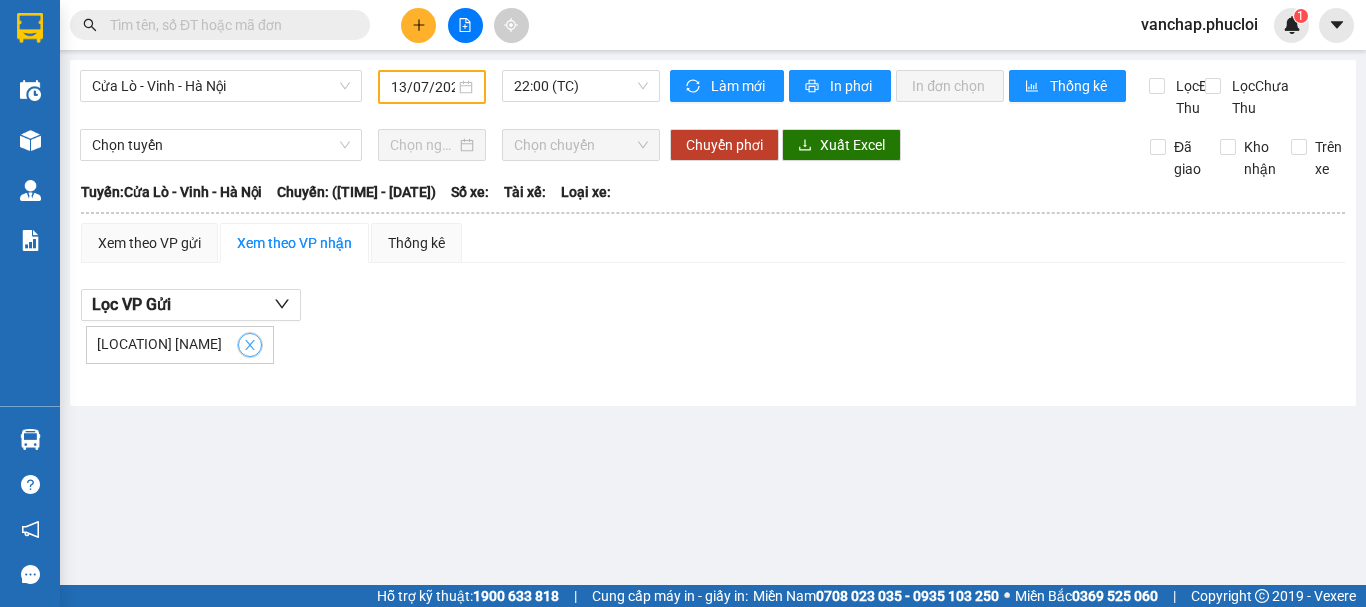 click 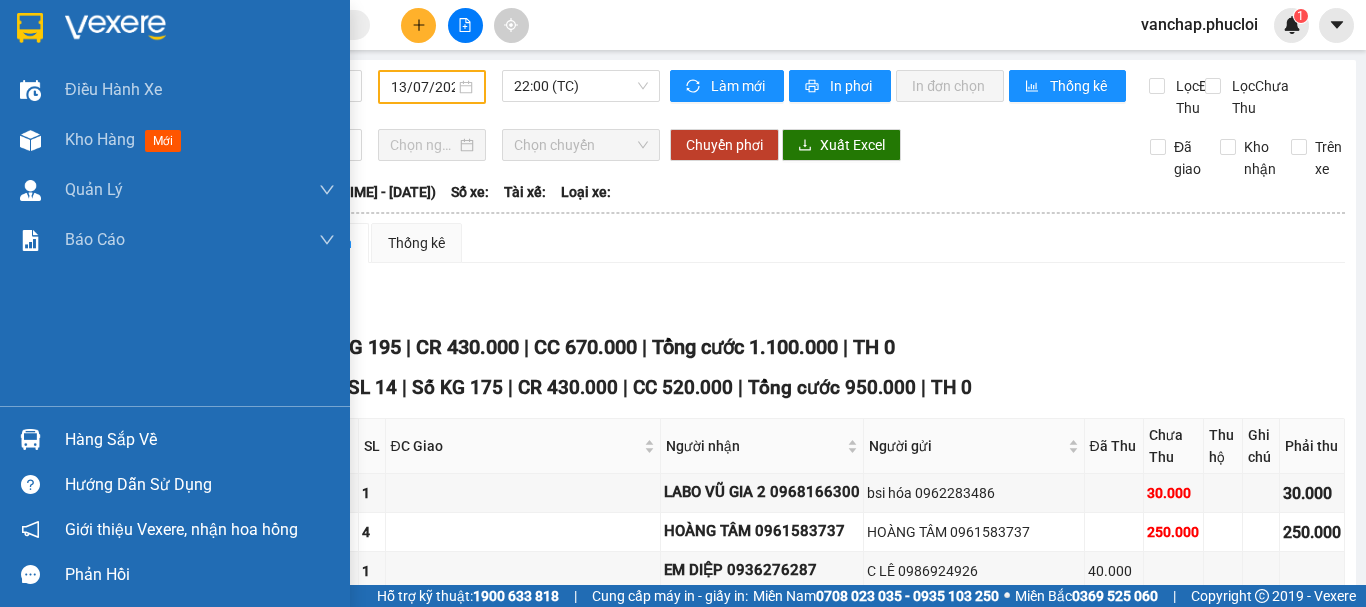 click at bounding box center (115, 28) 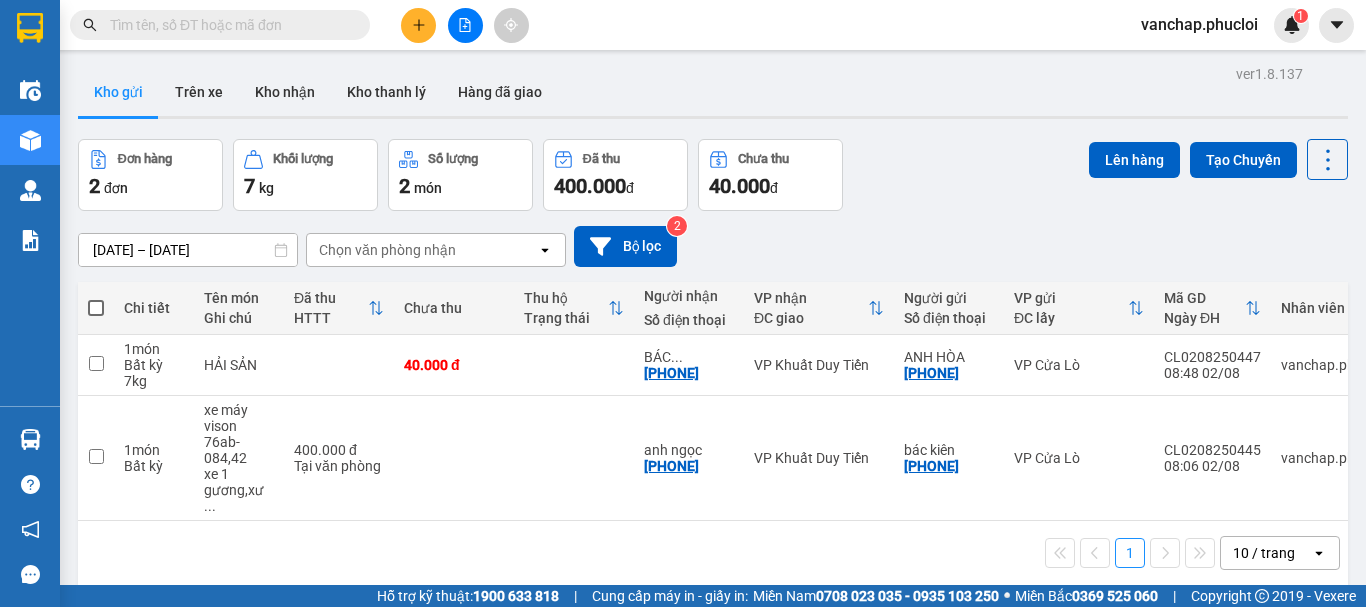 click at bounding box center (96, 308) 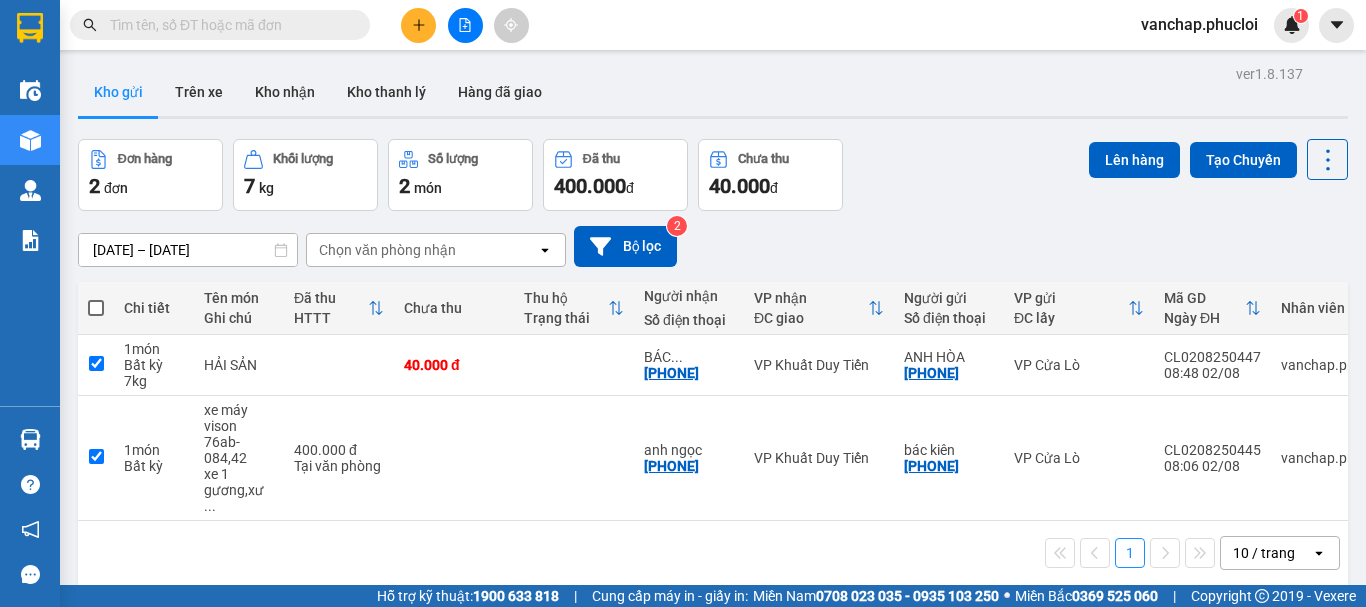 checkbox on "true" 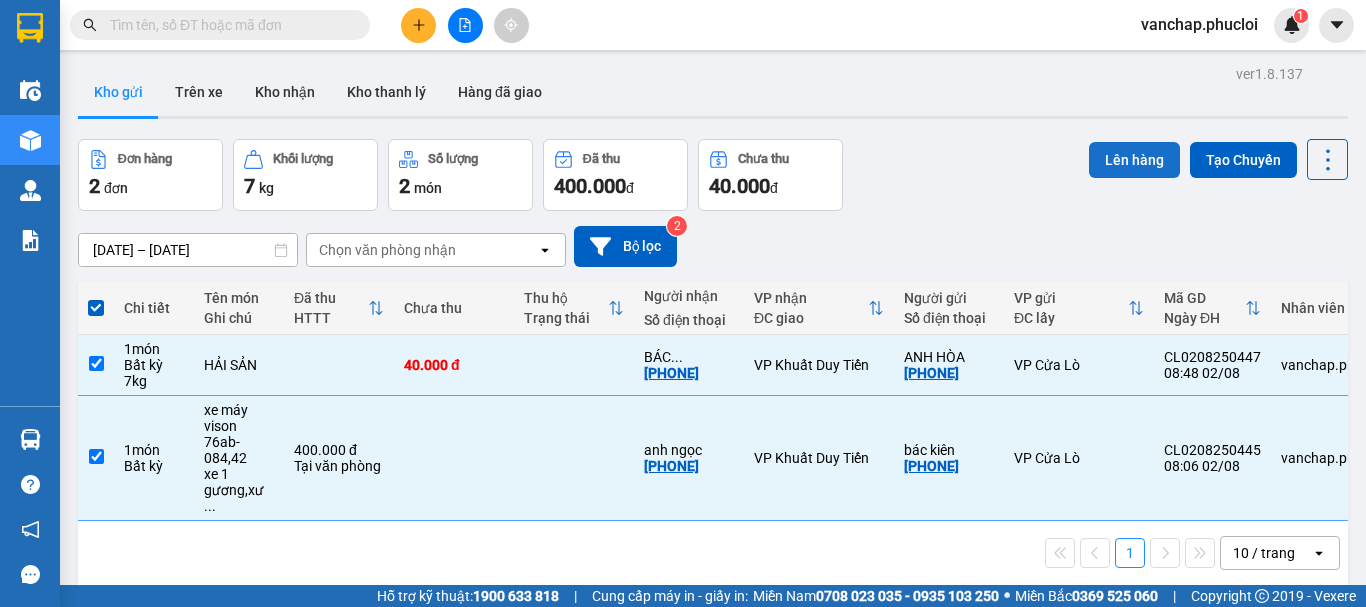 click on "Lên hàng" at bounding box center (1134, 160) 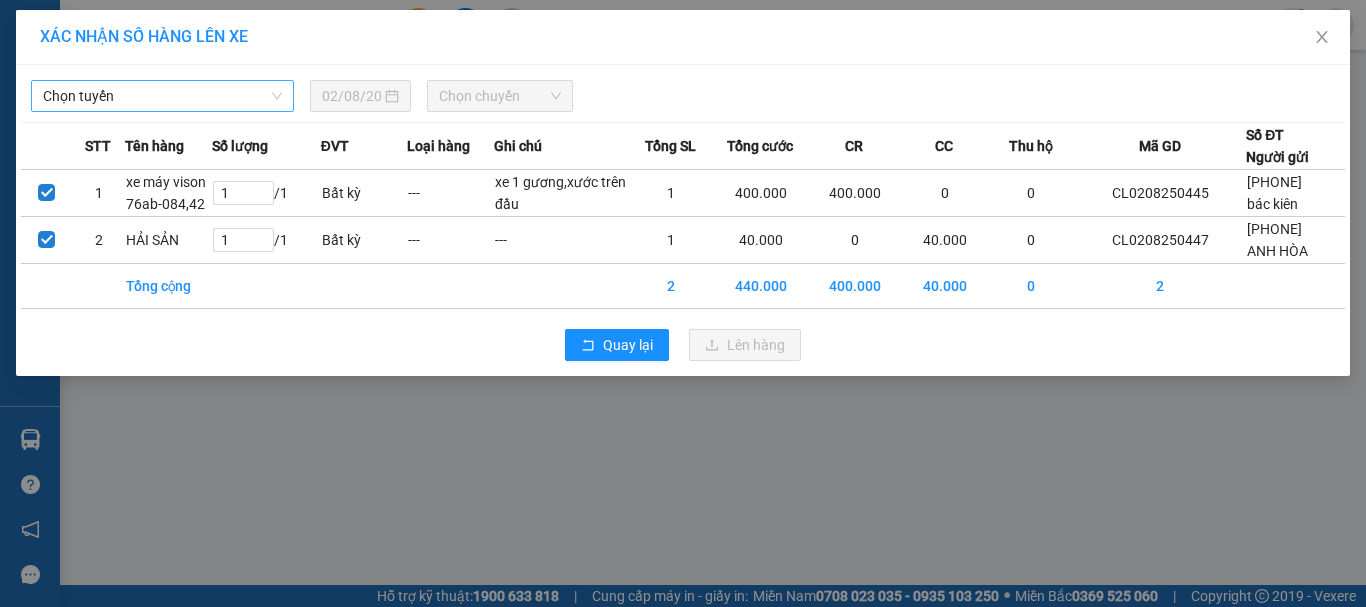 click on "Chọn tuyến" at bounding box center [162, 96] 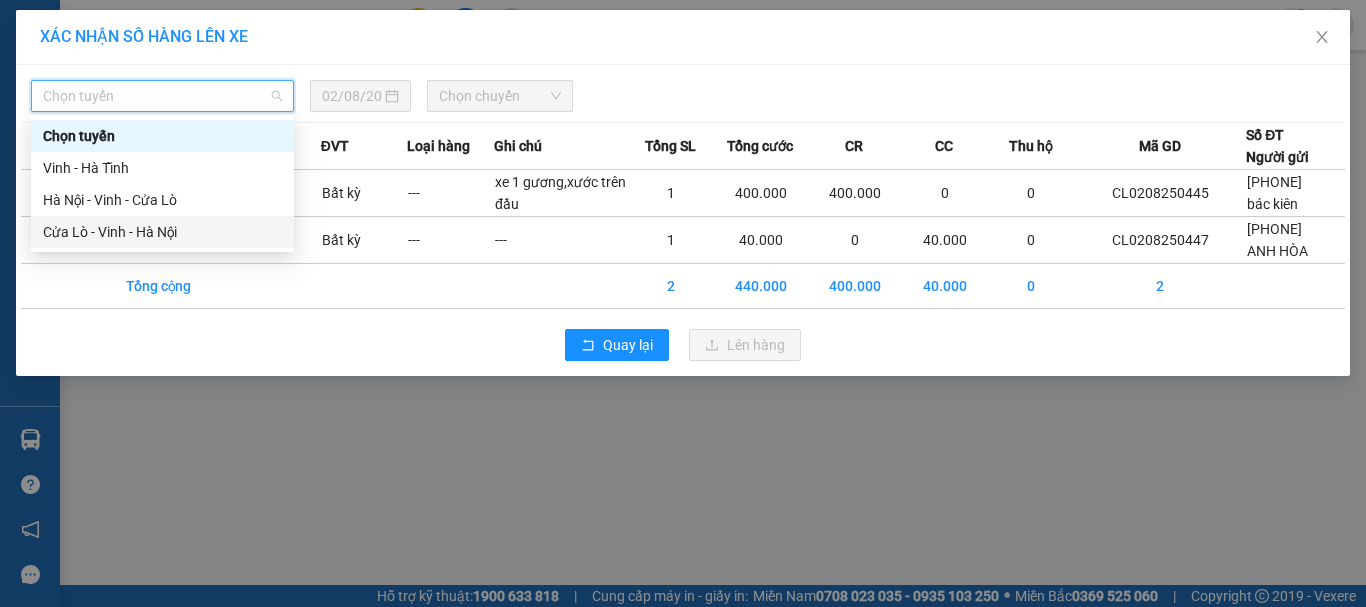click on "Cửa Lò - Vinh - Hà Nội" at bounding box center [162, 232] 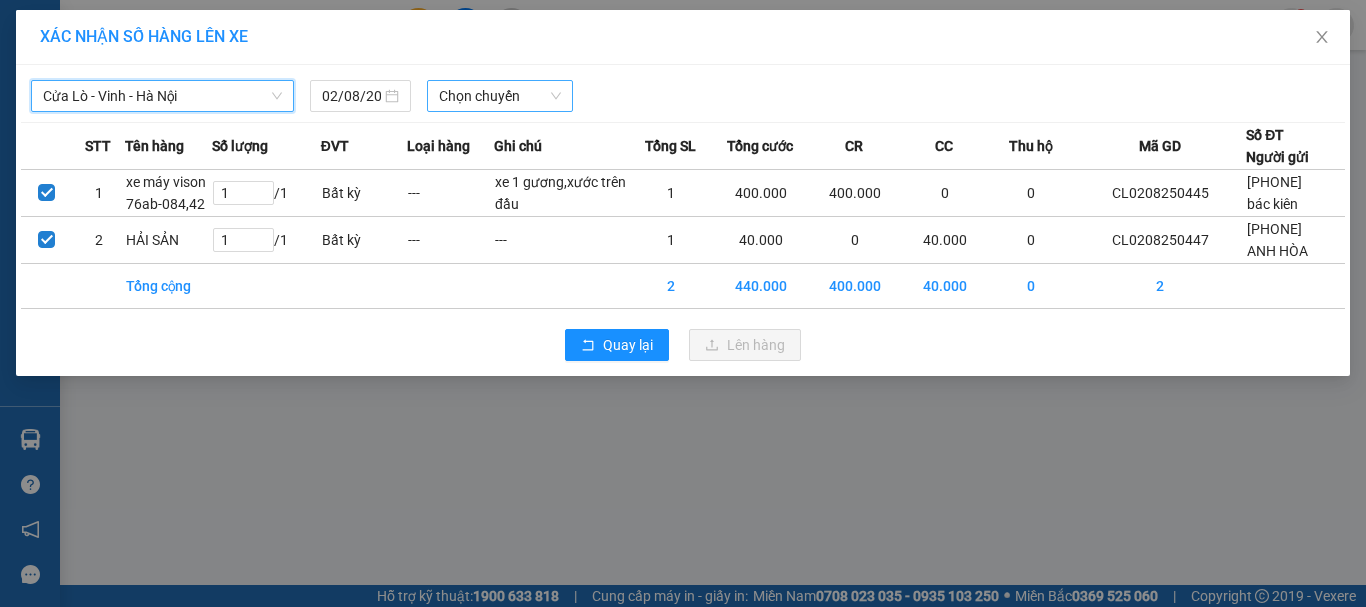 click on "Chọn chuyến" at bounding box center (500, 96) 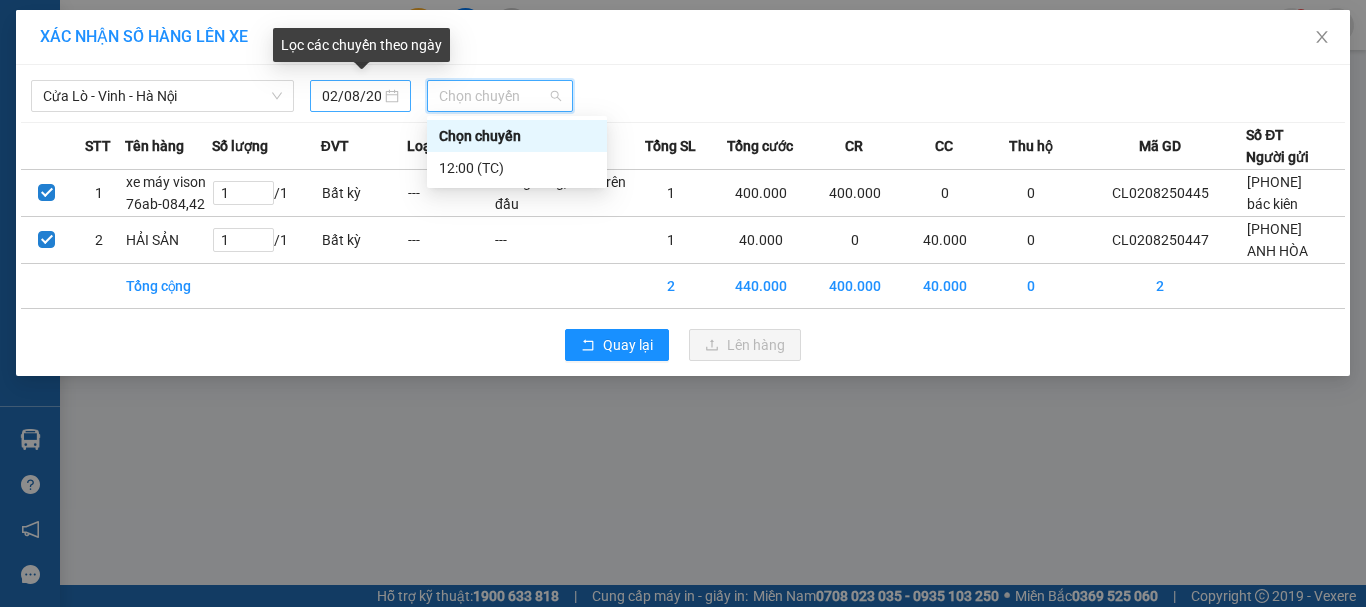 click on "02/08/2025" at bounding box center [360, 96] 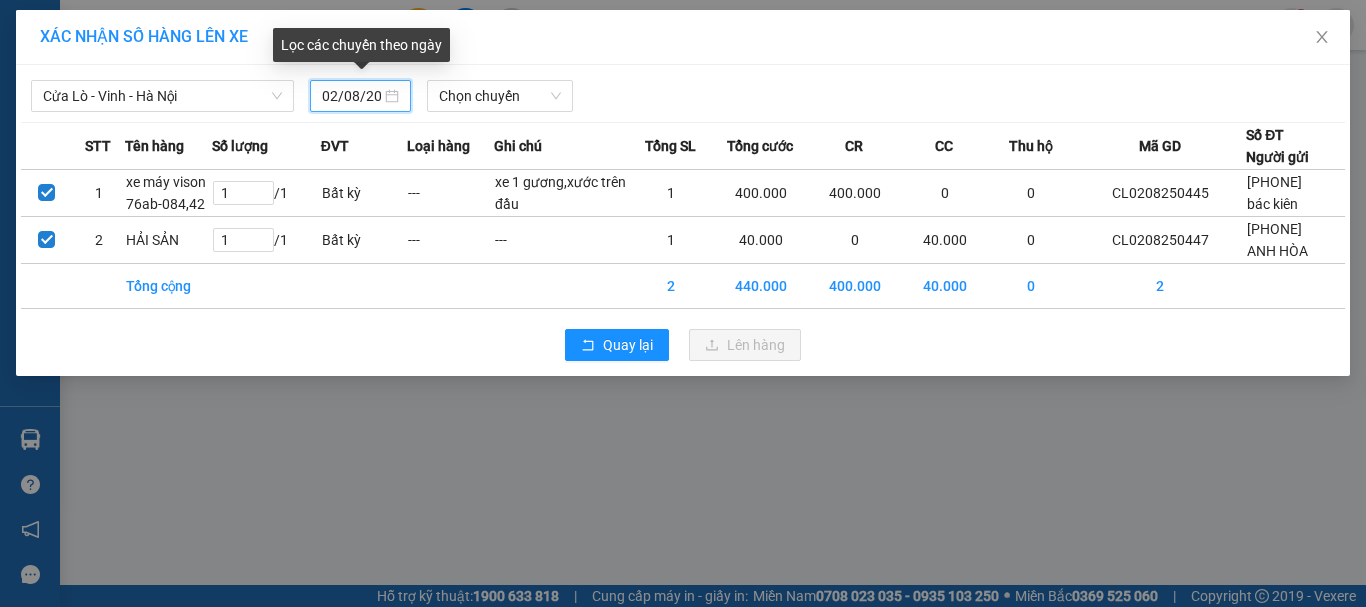 scroll, scrollTop: 0, scrollLeft: 13, axis: horizontal 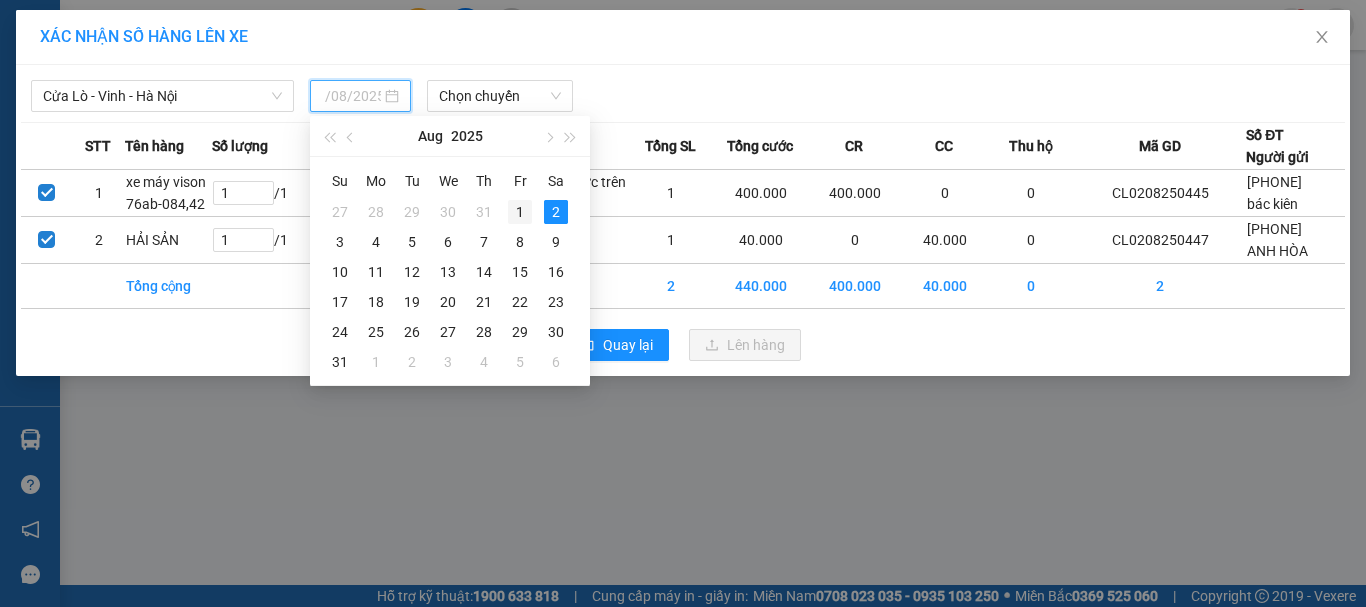 click on "1" at bounding box center (520, 212) 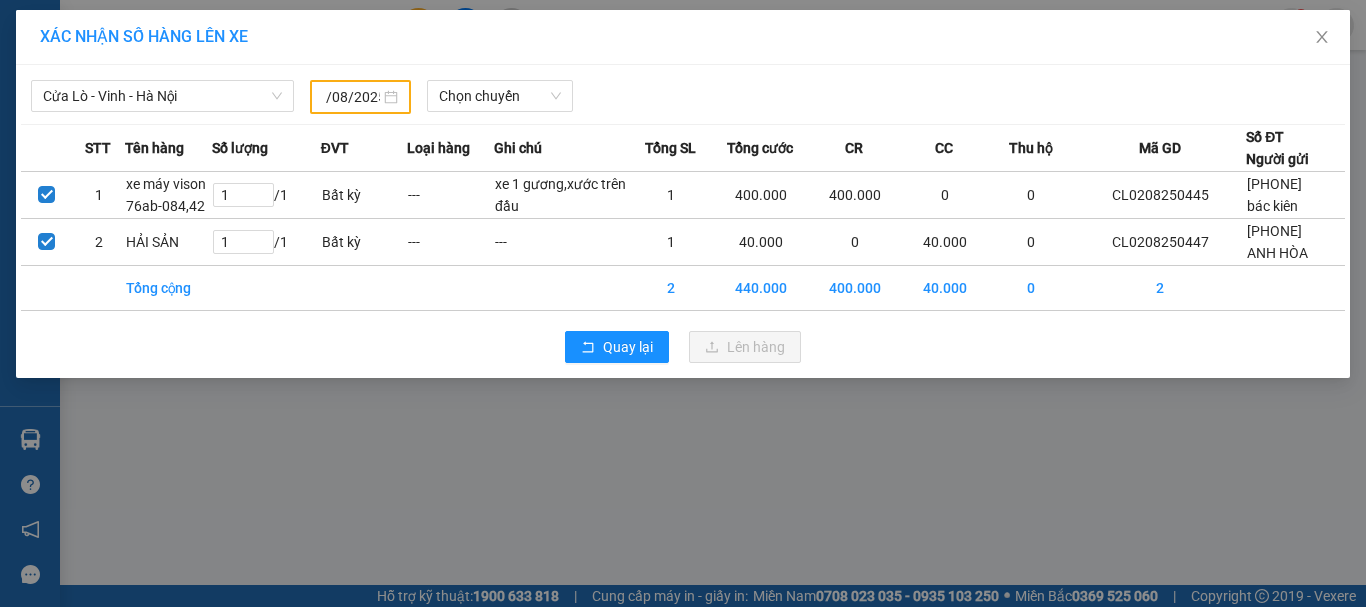 click on "01/08/2025" at bounding box center [360, 97] 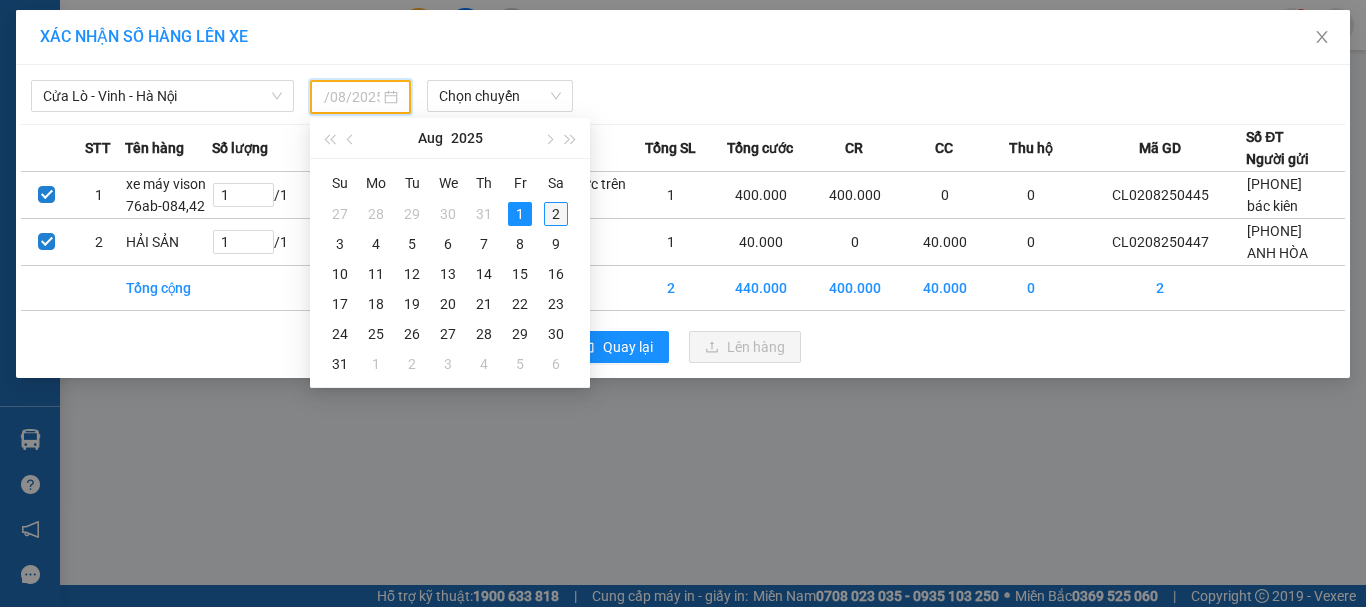click on "2" at bounding box center [556, 214] 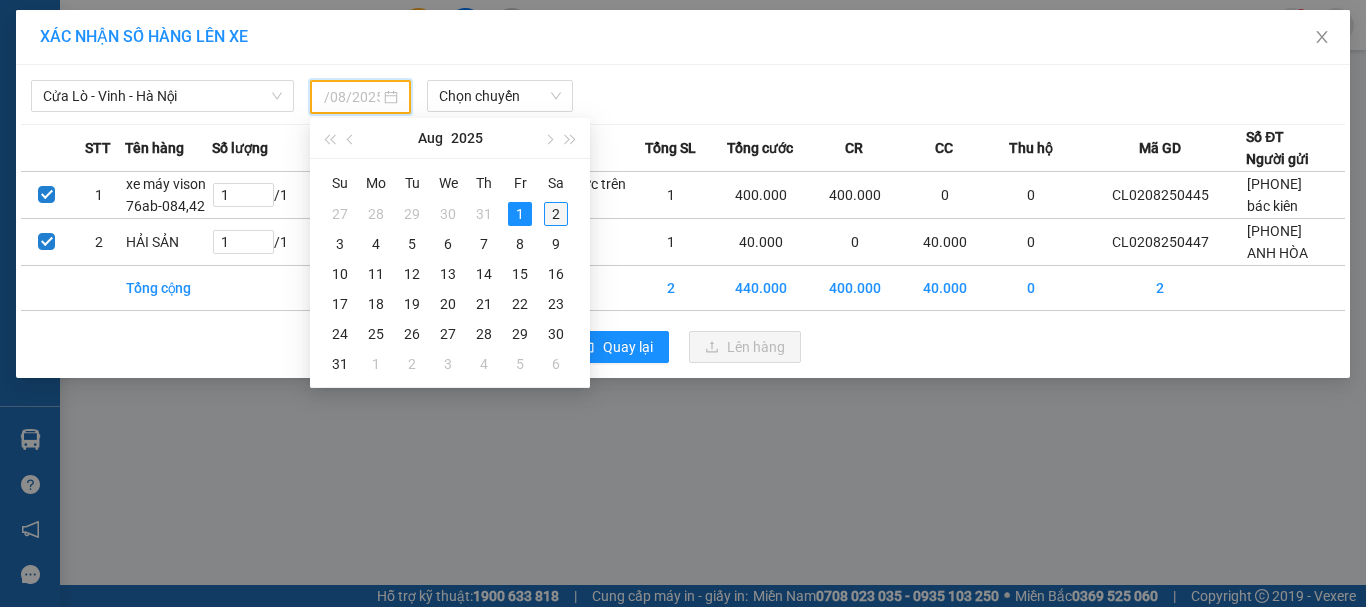 type on "02/08/2025" 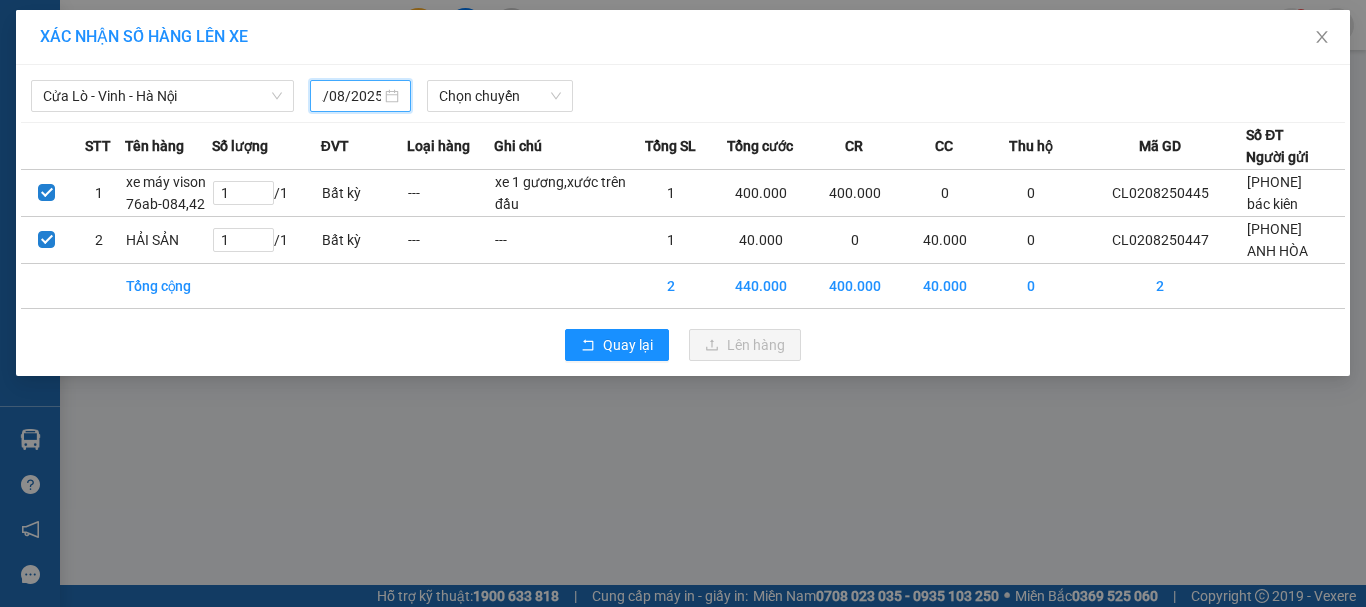scroll, scrollTop: 0, scrollLeft: 13, axis: horizontal 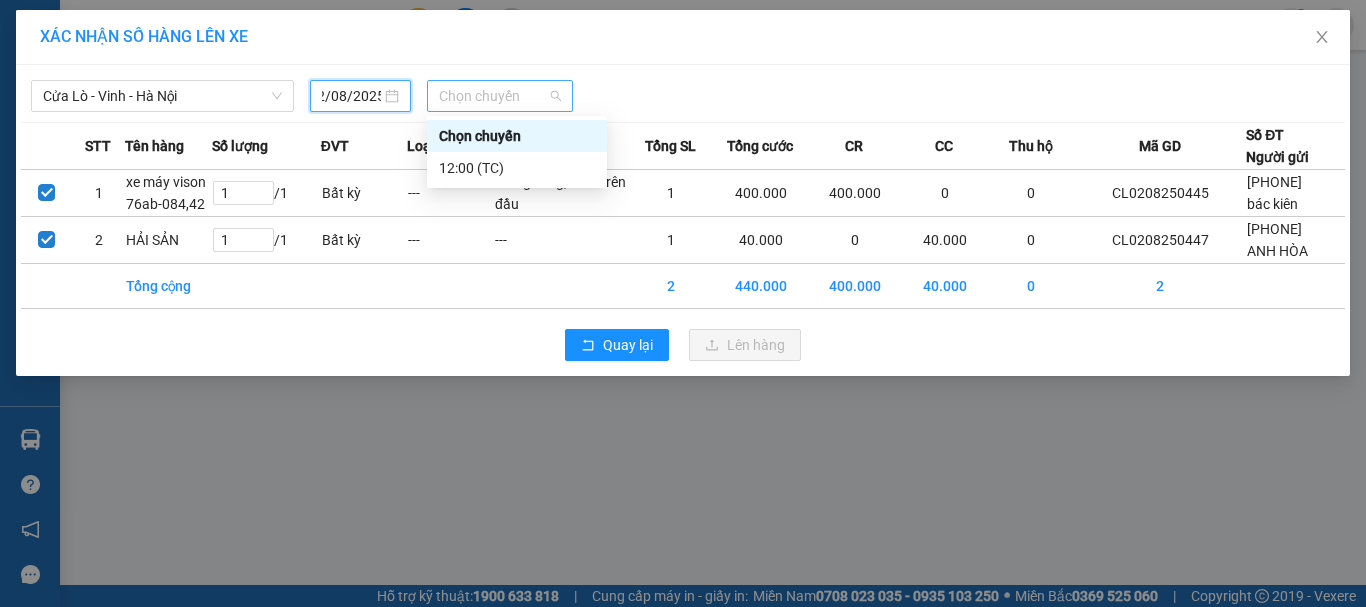click on "Chọn chuyến" at bounding box center (500, 96) 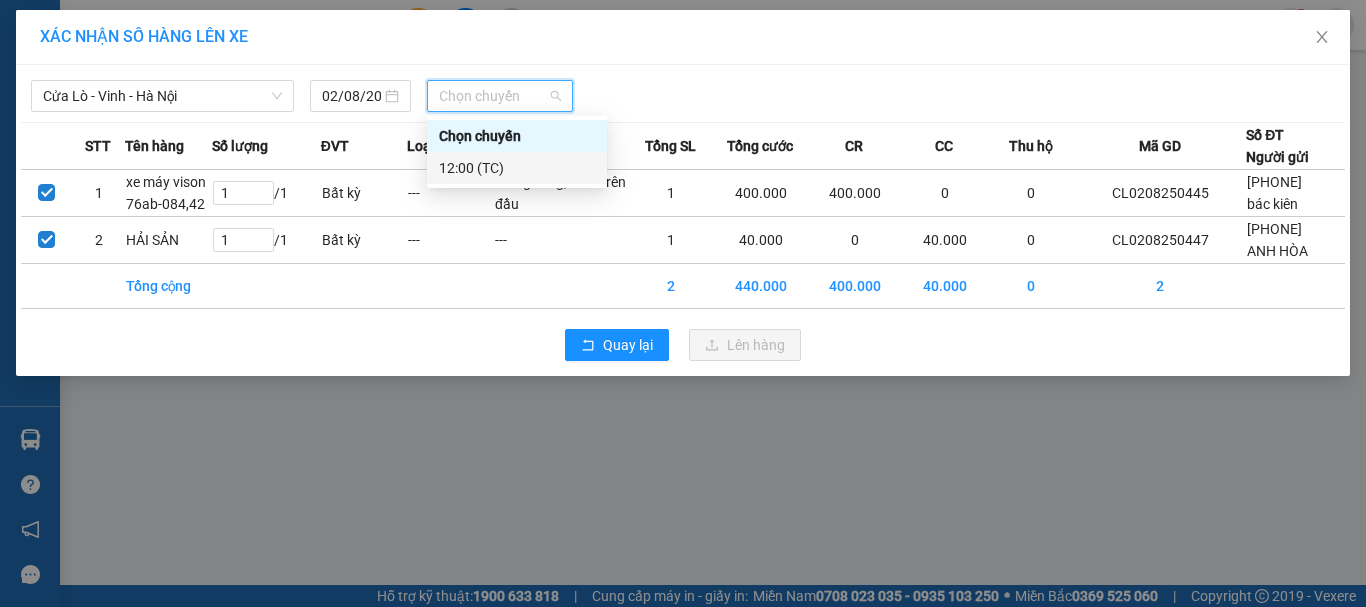 click on "12:00   (TC)" at bounding box center (517, 168) 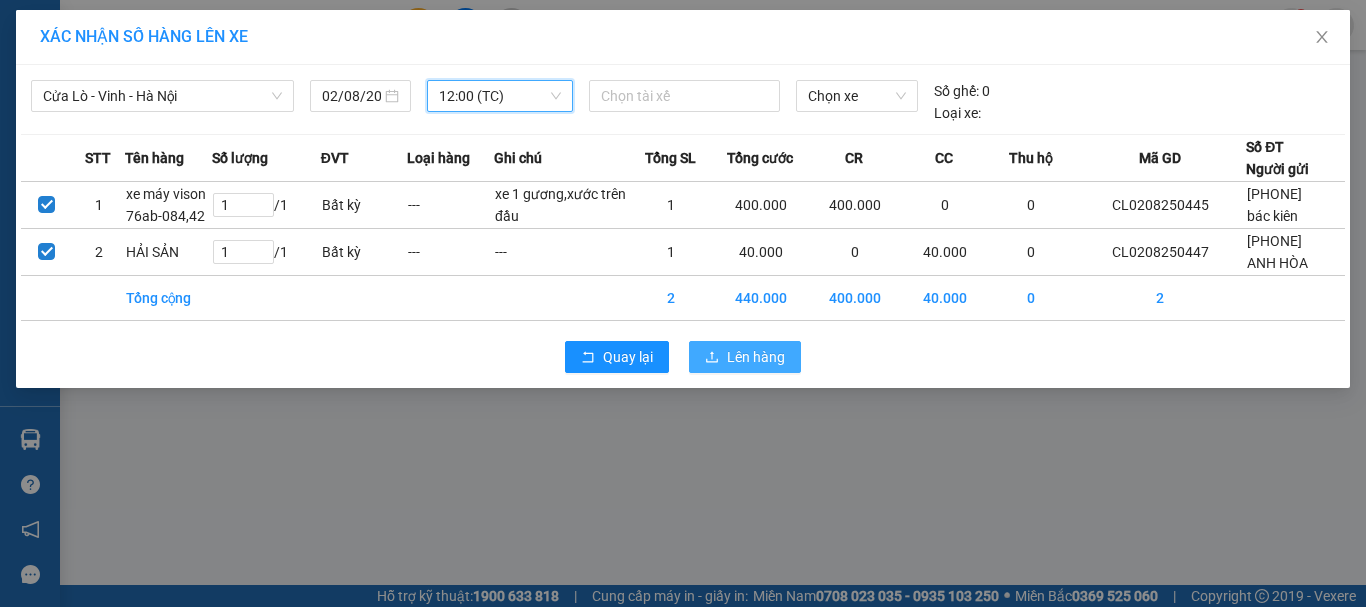 click on "Lên hàng" at bounding box center (756, 357) 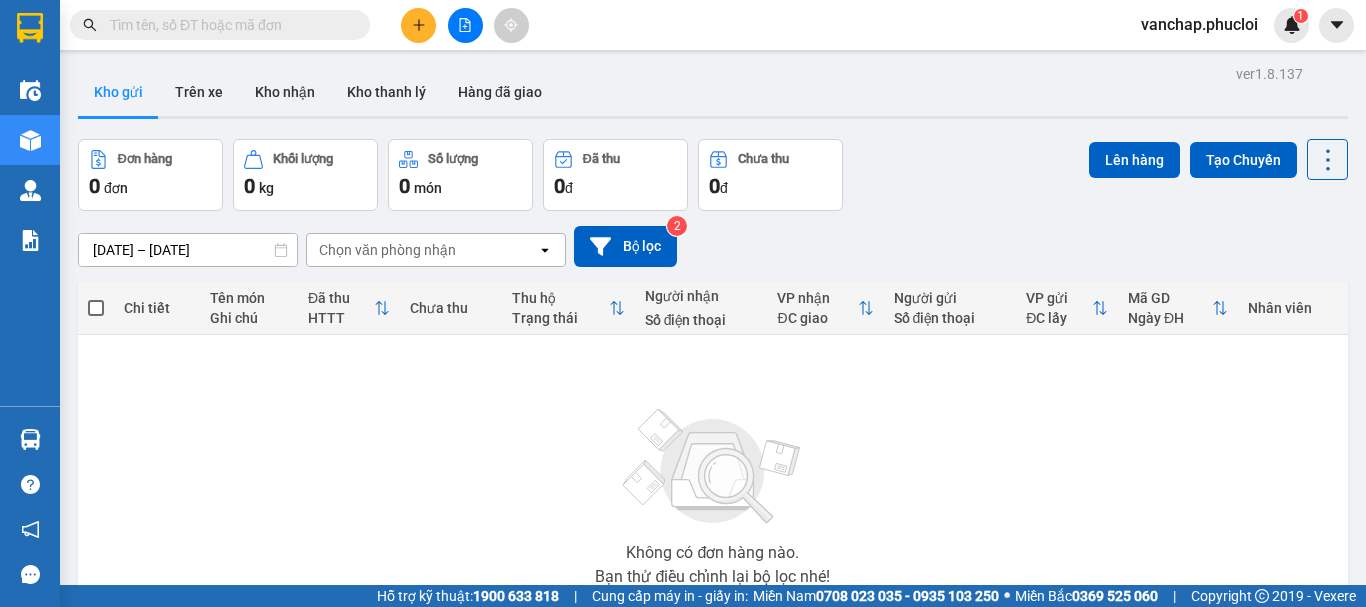 click at bounding box center (465, 25) 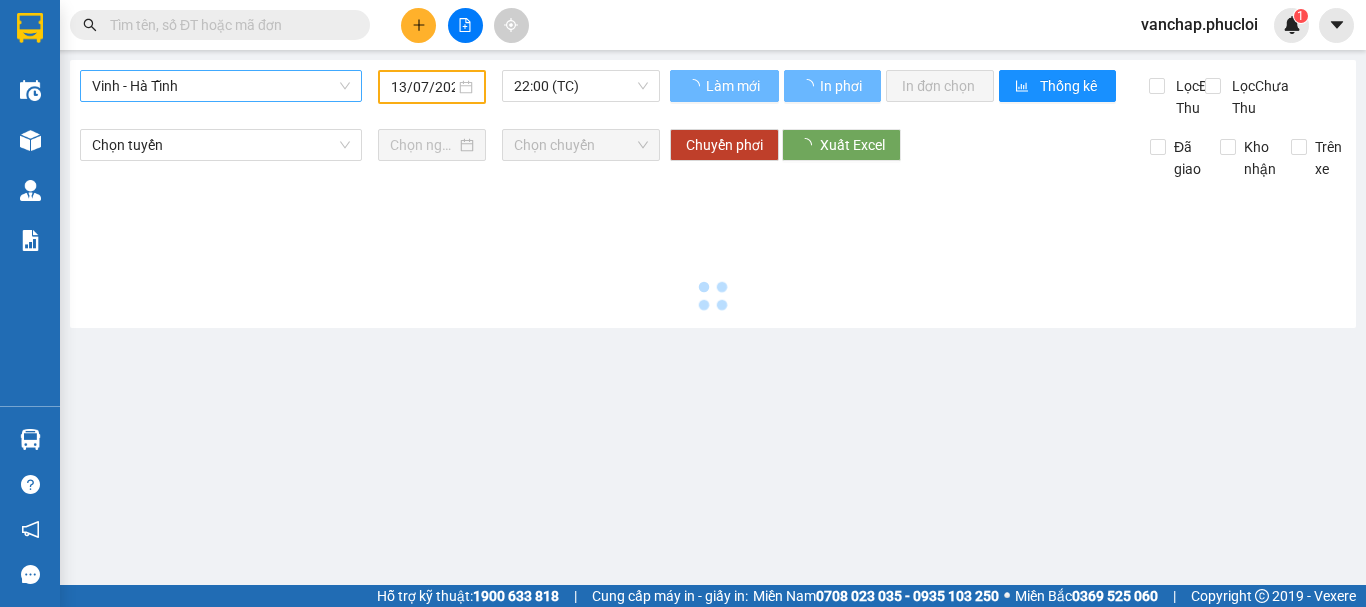 type on "02/08/2025" 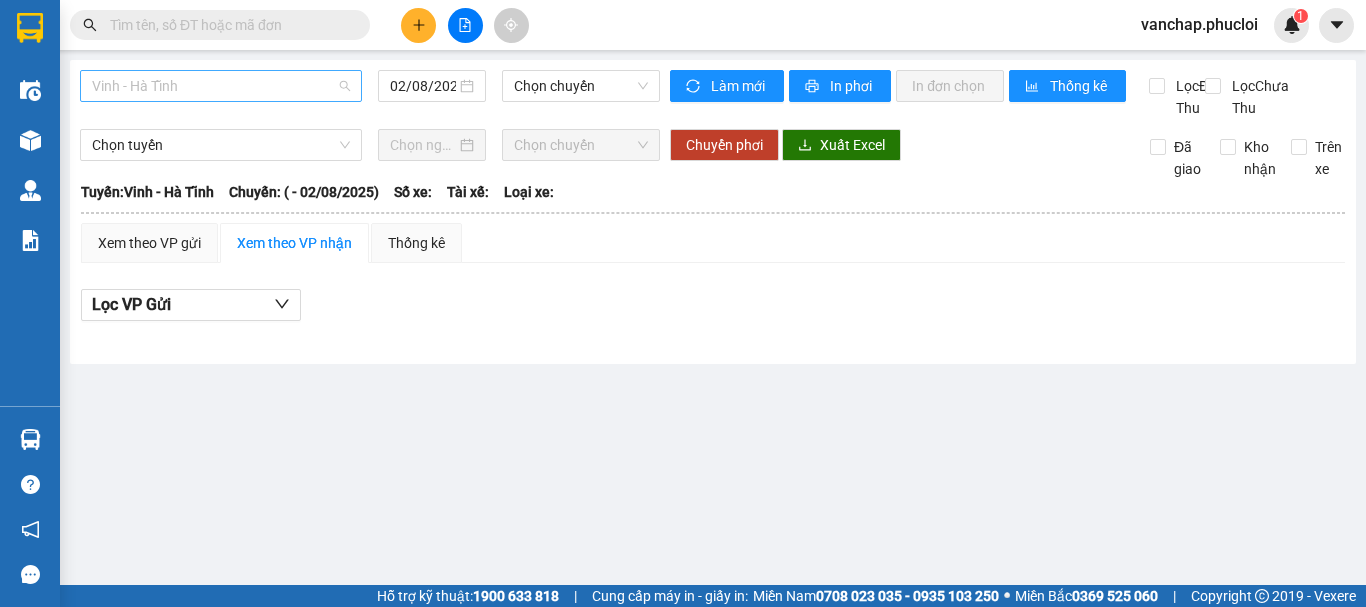 click on "Vinh - Hà Tĩnh" at bounding box center (221, 86) 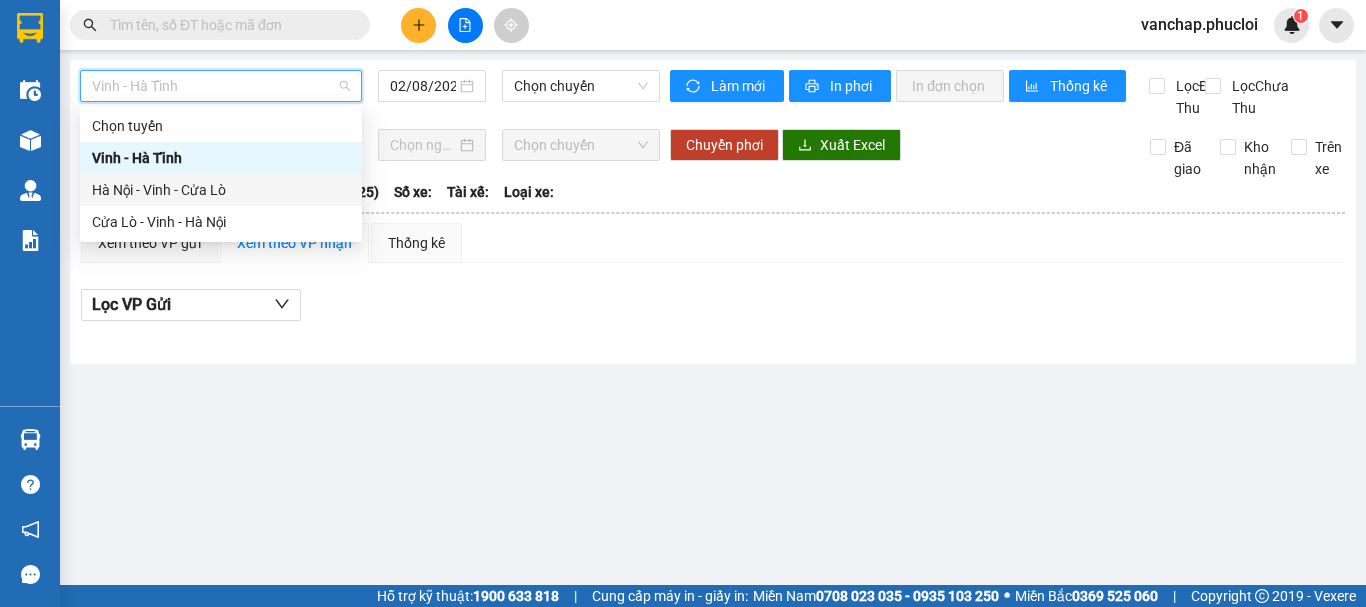click on "Hà Nội - Vinh - Cửa Lò" at bounding box center [221, 190] 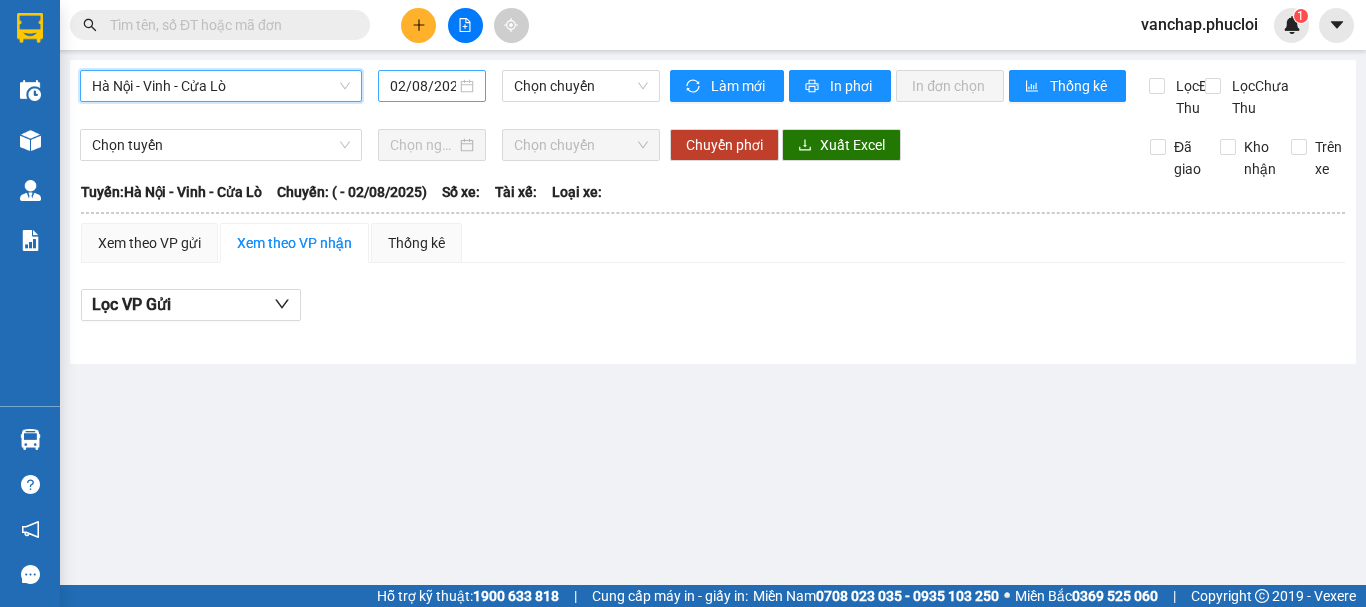 click on "02/08/2025" at bounding box center [432, 86] 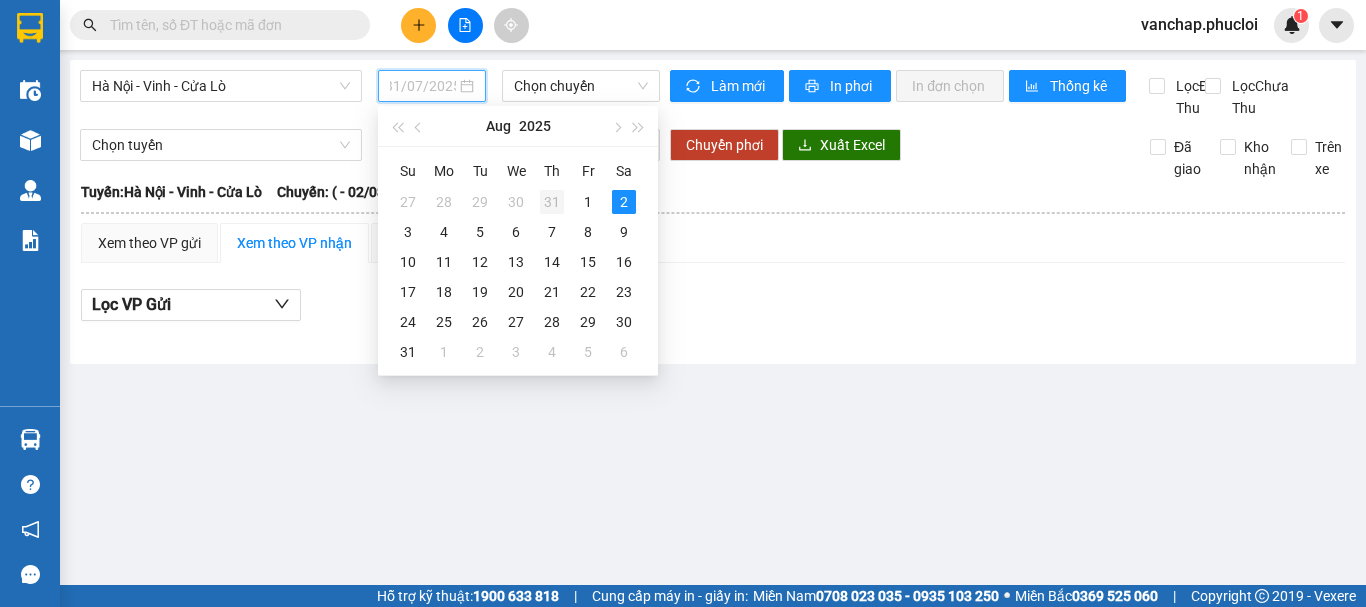 click on "31" at bounding box center (552, 202) 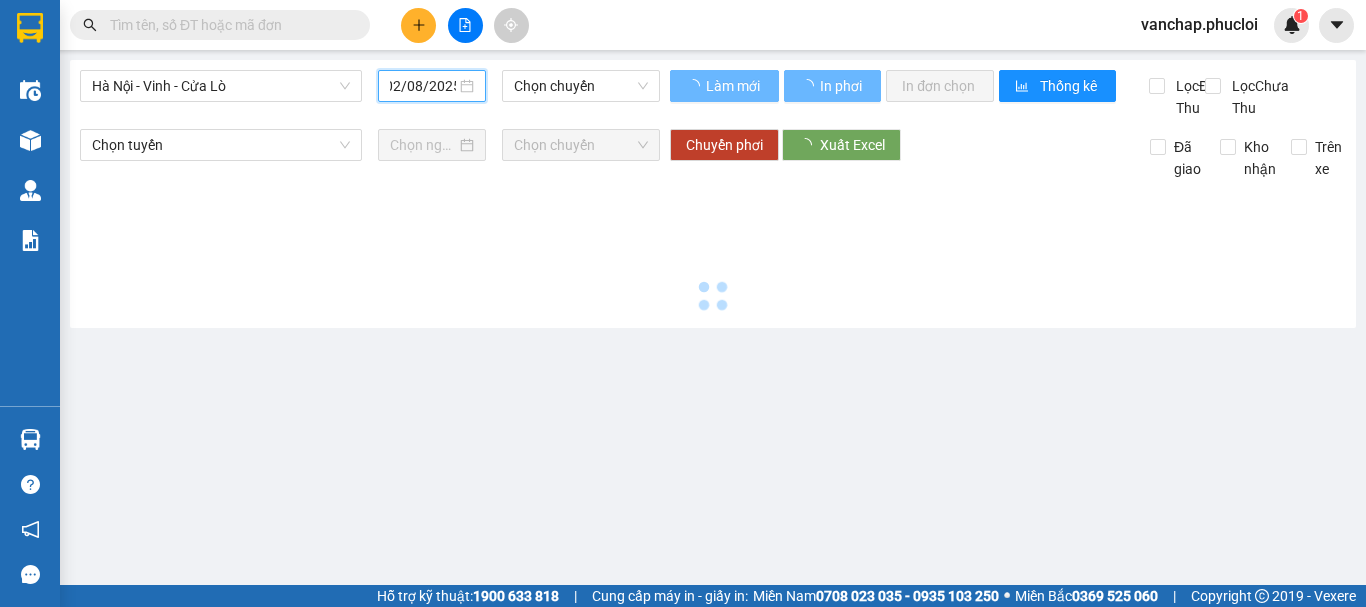 type on "31/07/2025" 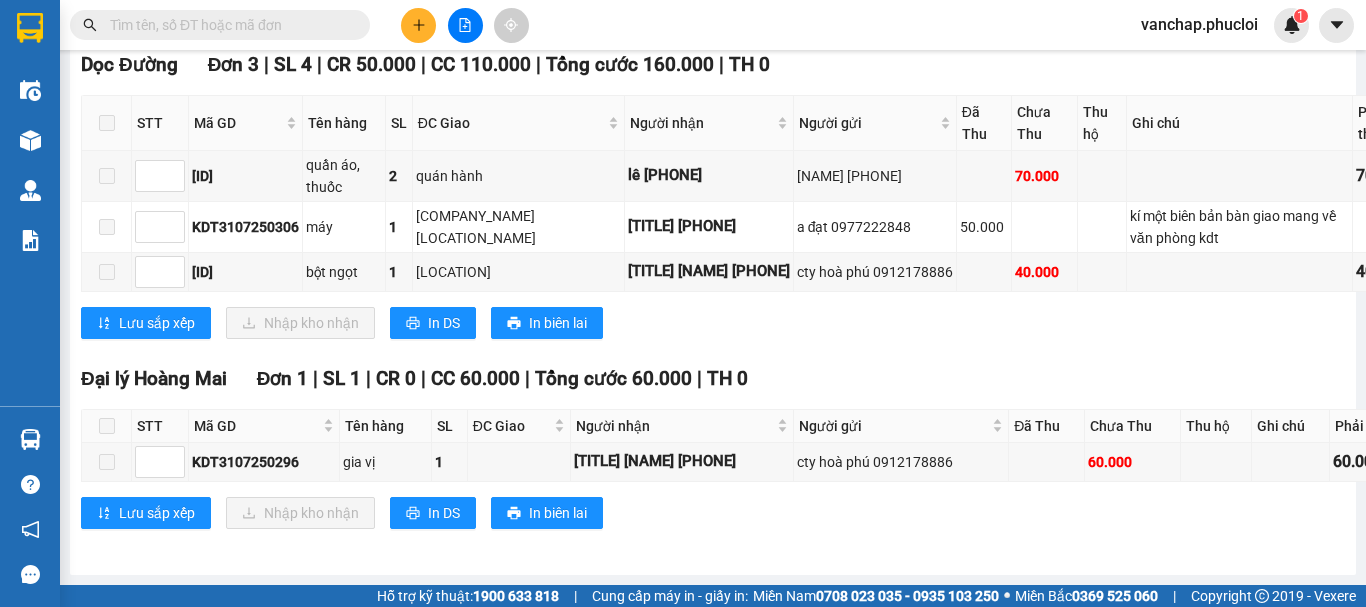 scroll, scrollTop: 4117, scrollLeft: 0, axis: vertical 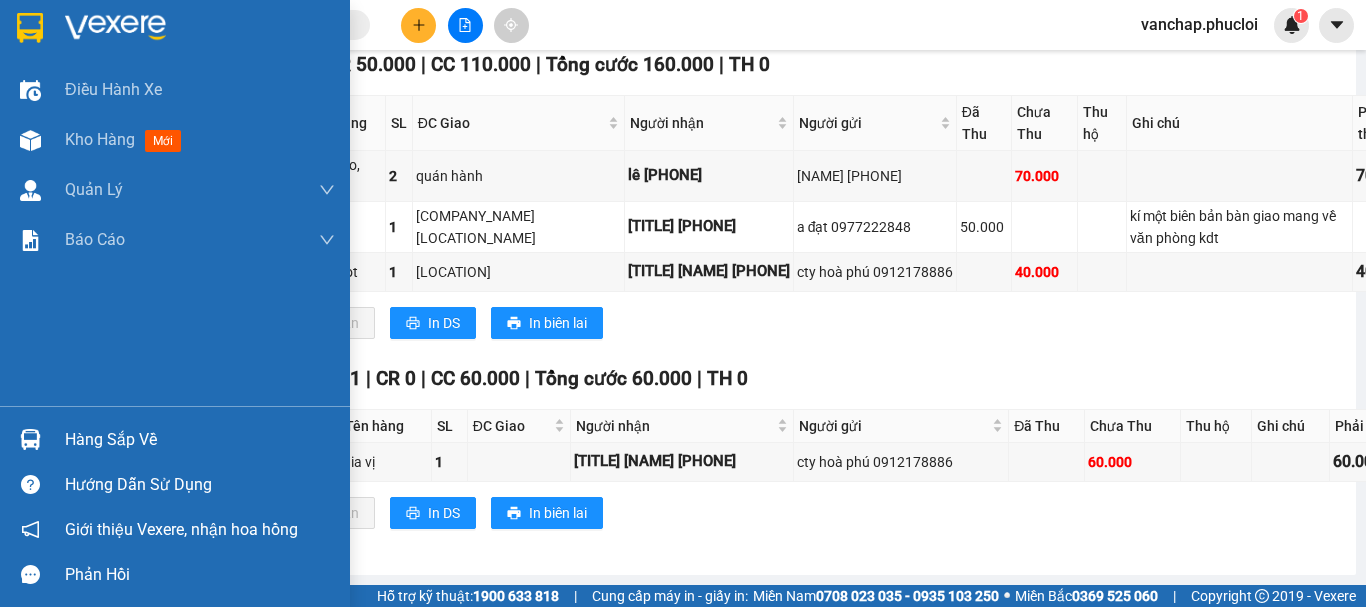 click at bounding box center (115, 28) 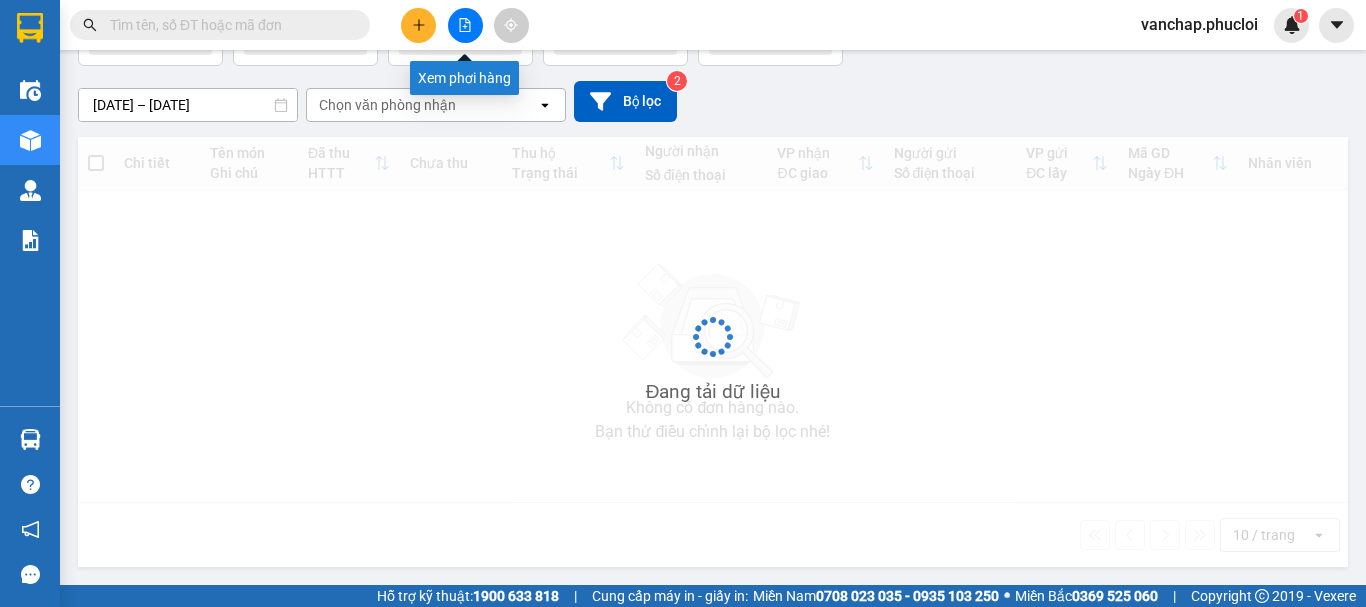 scroll, scrollTop: 145, scrollLeft: 0, axis: vertical 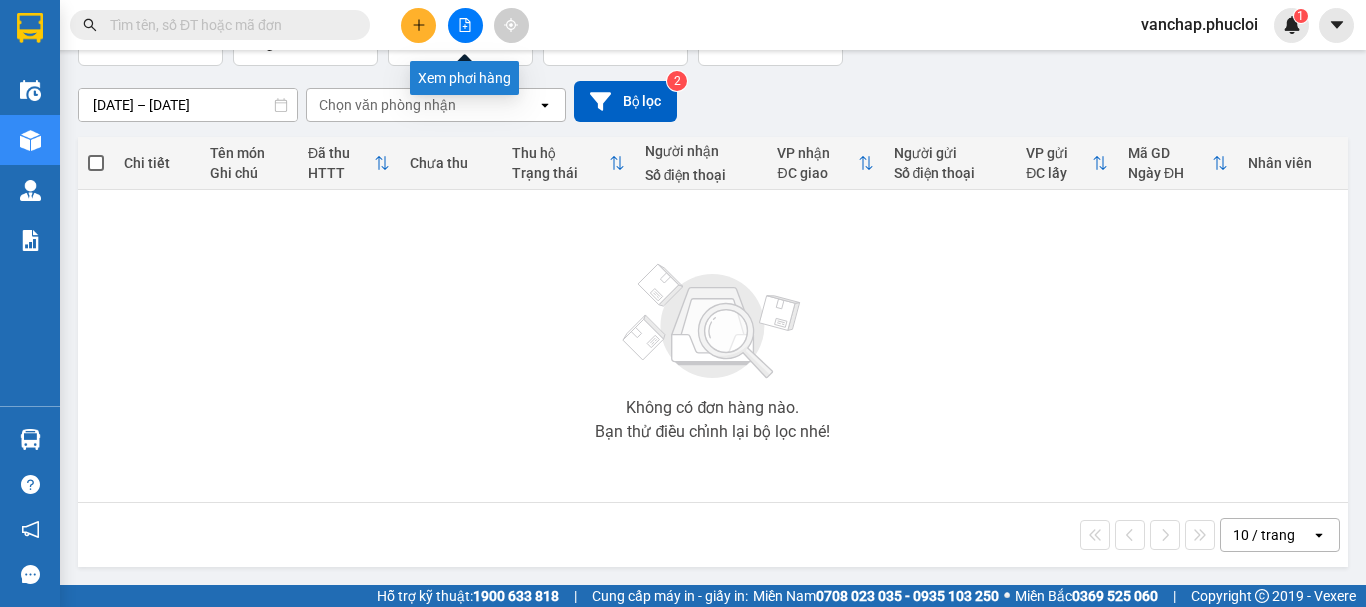 click 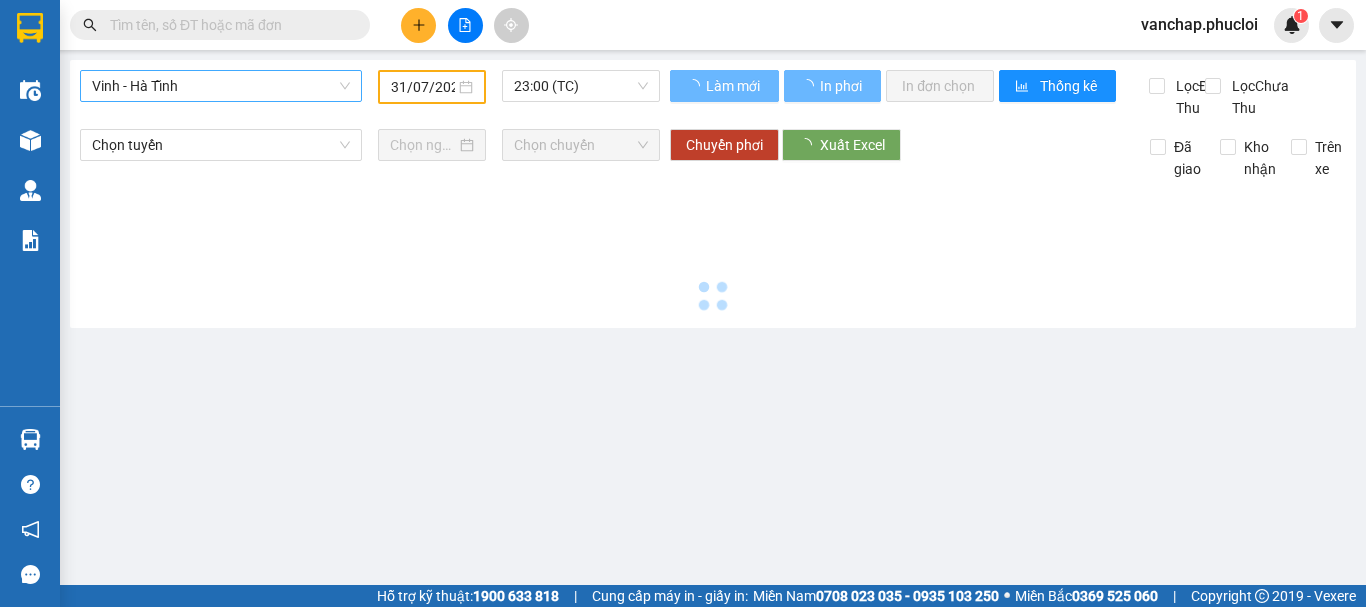 type on "02/08/2025" 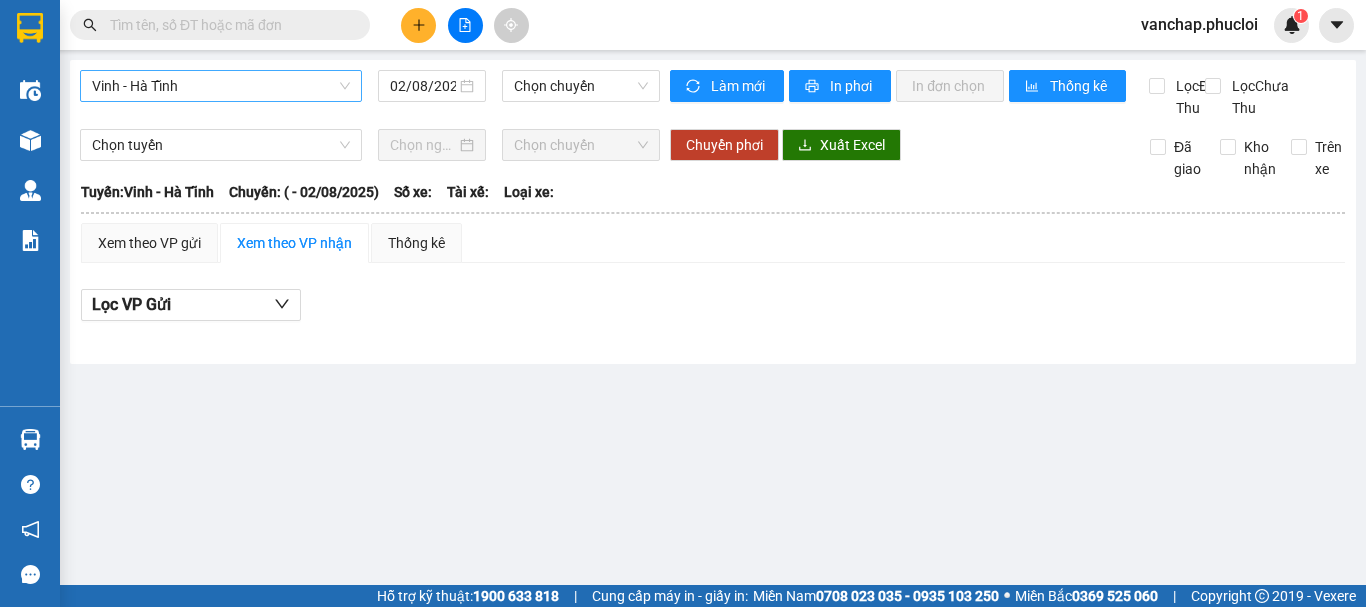 scroll, scrollTop: 0, scrollLeft: 0, axis: both 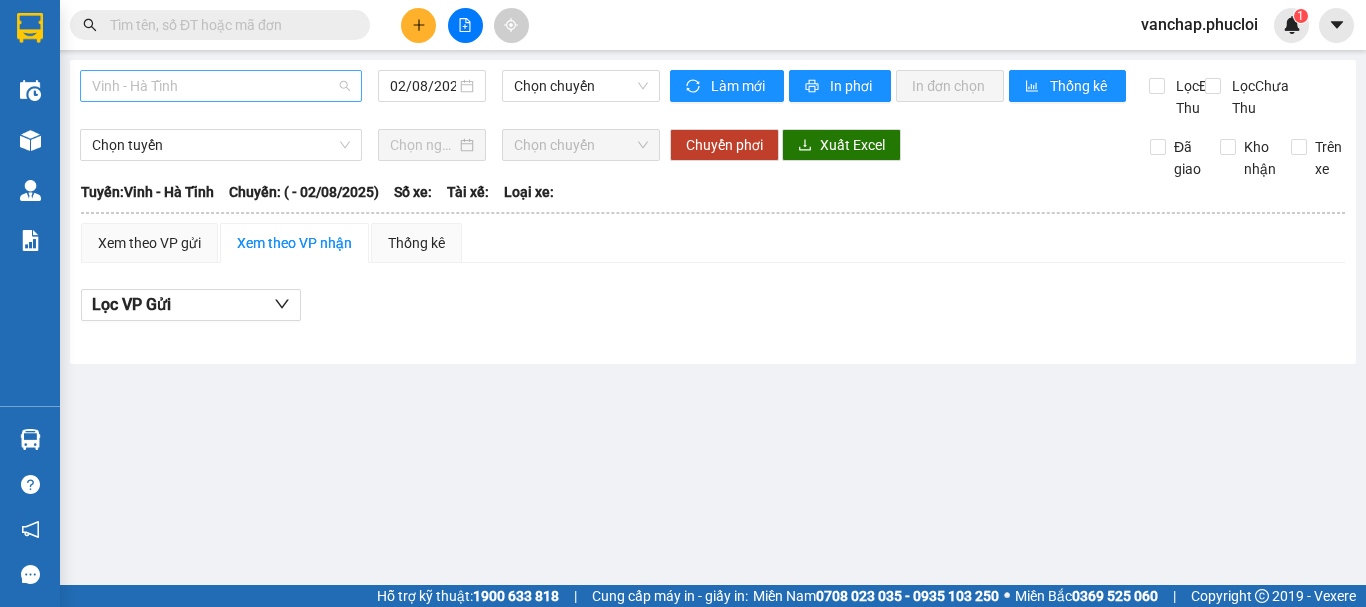 click on "Vinh - Hà Tĩnh" at bounding box center (221, 86) 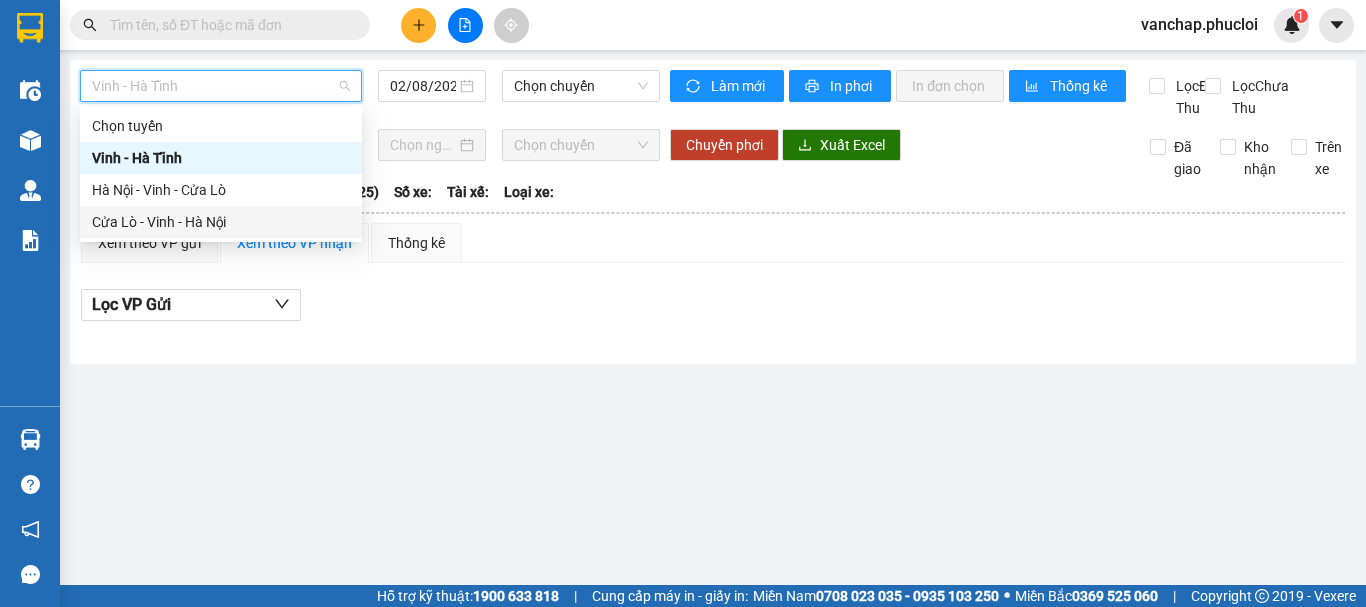click on "Cửa Lò - Vinh - Hà Nội" at bounding box center [221, 222] 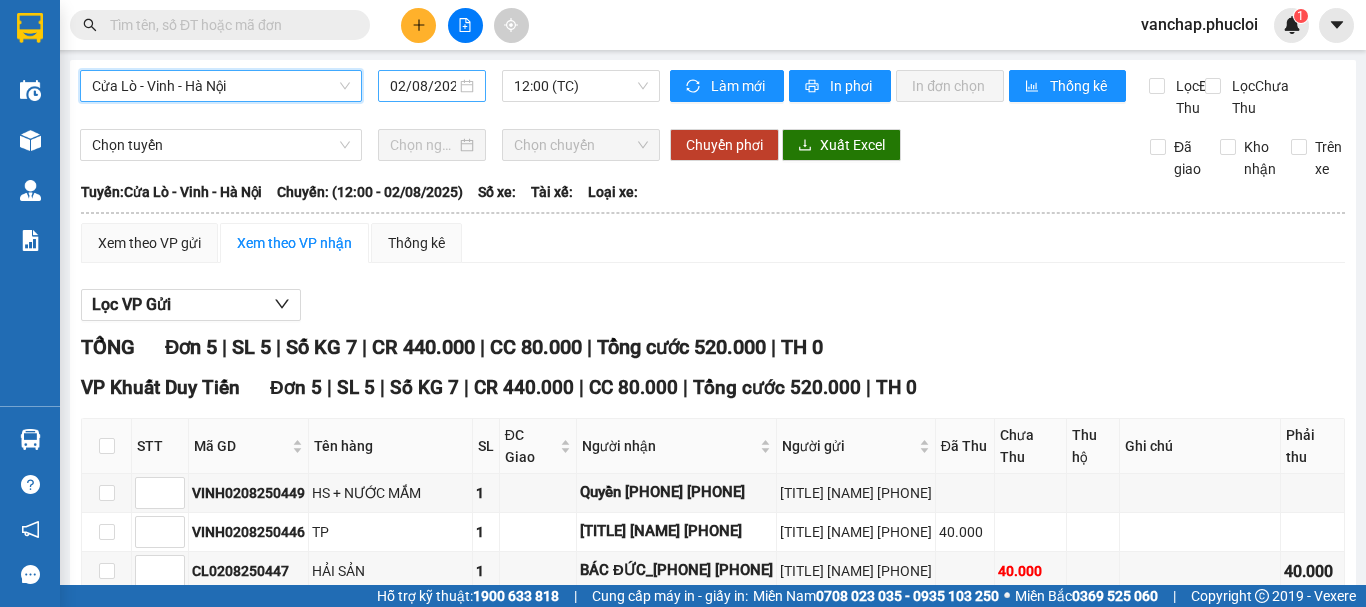 click on "02/08/2025" at bounding box center [432, 86] 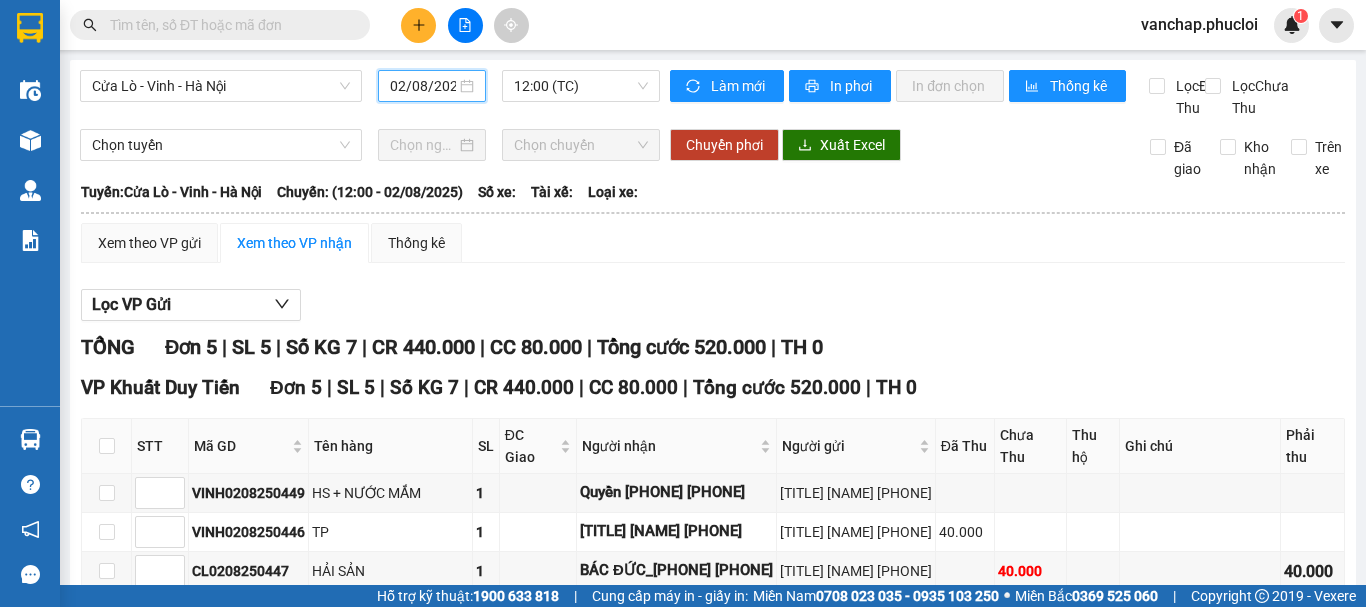 scroll, scrollTop: 0, scrollLeft: 6, axis: horizontal 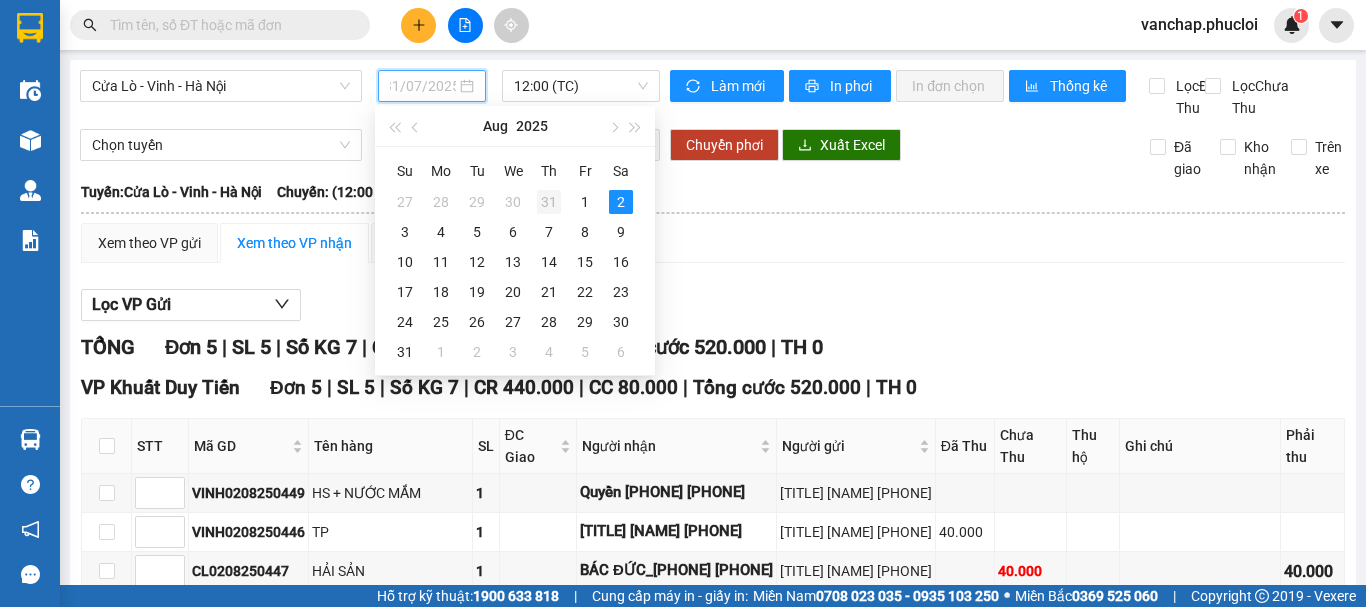 click on "31" at bounding box center [549, 202] 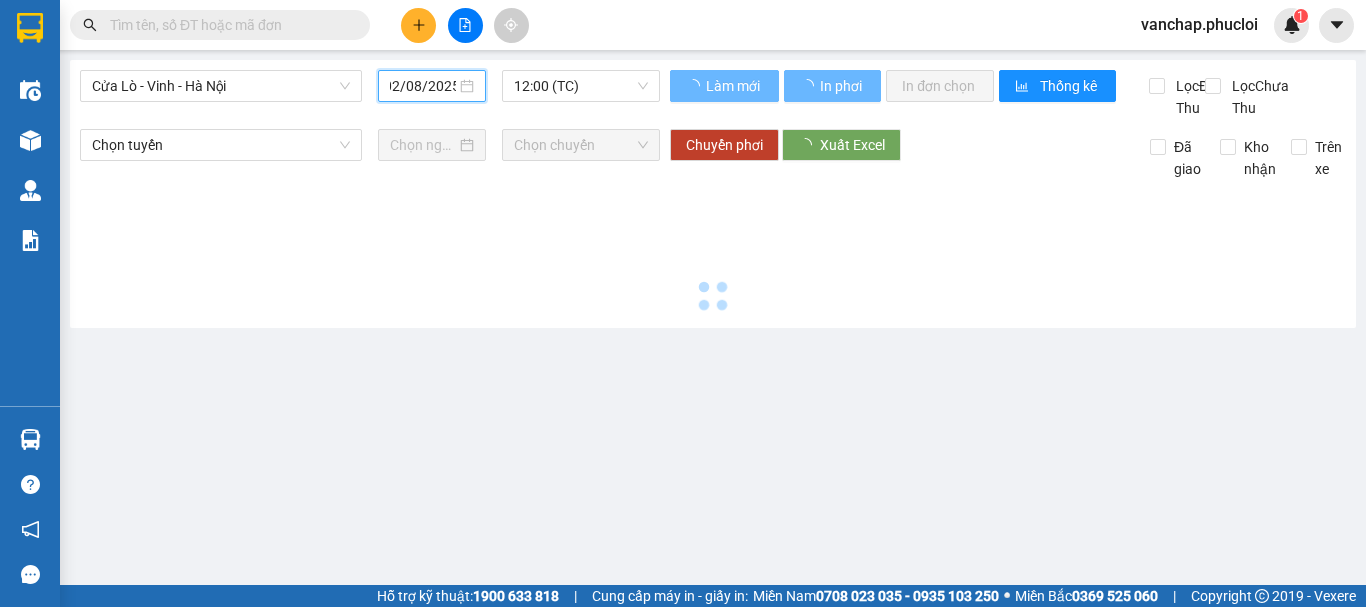 scroll, scrollTop: 0, scrollLeft: 5, axis: horizontal 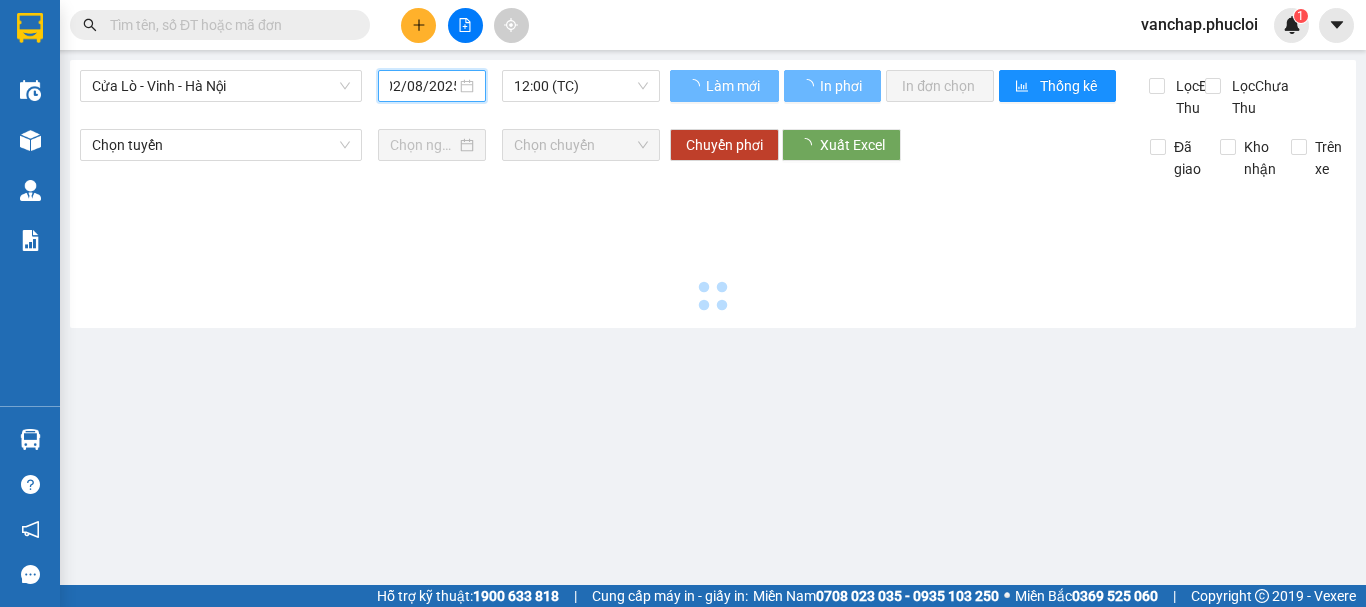 type on "31/07/2025" 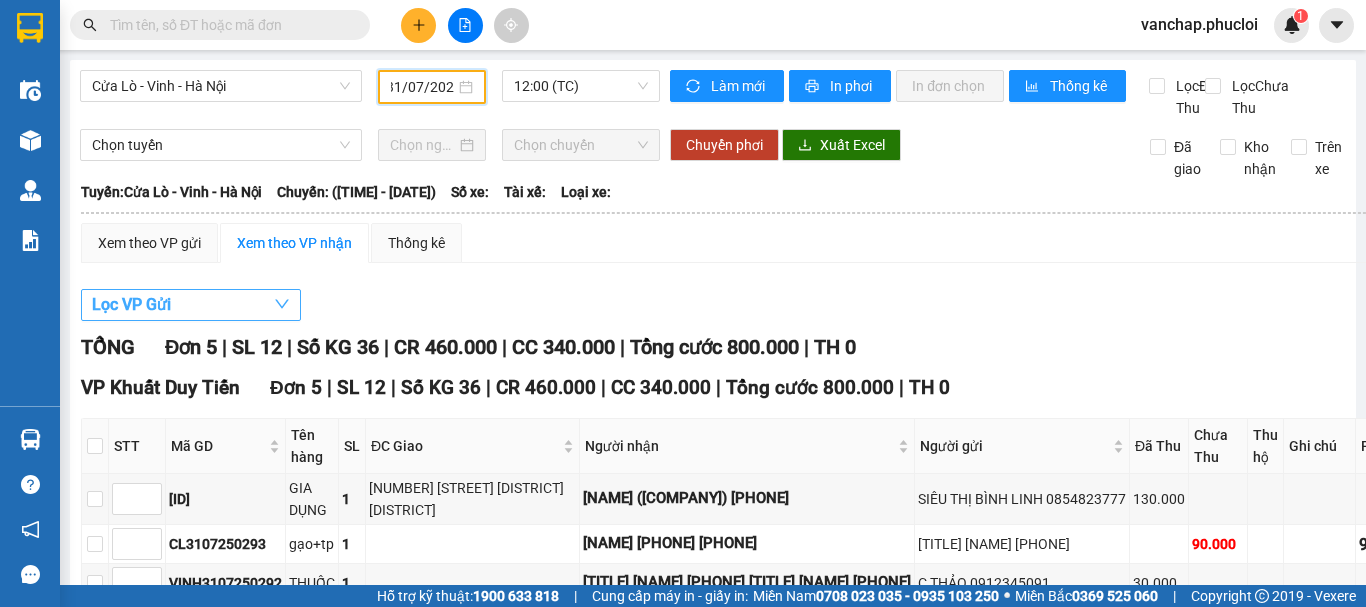 click on "Lọc VP Gửi" at bounding box center [191, 305] 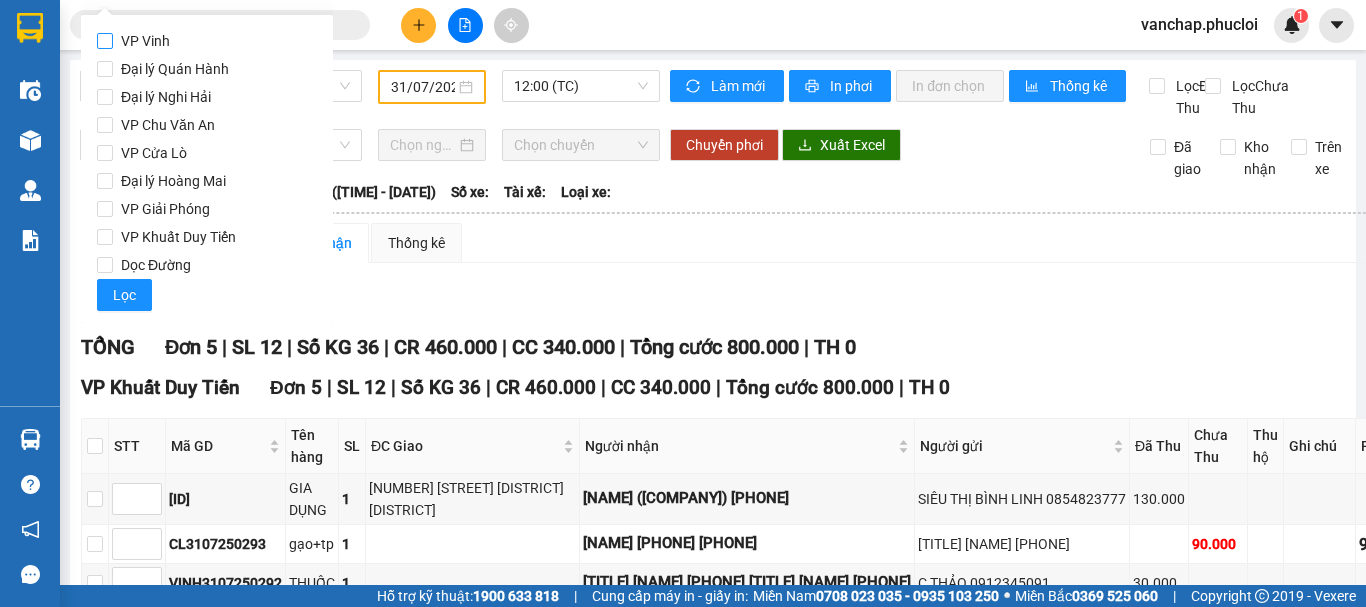 click on "VP Vinh" at bounding box center (105, 41) 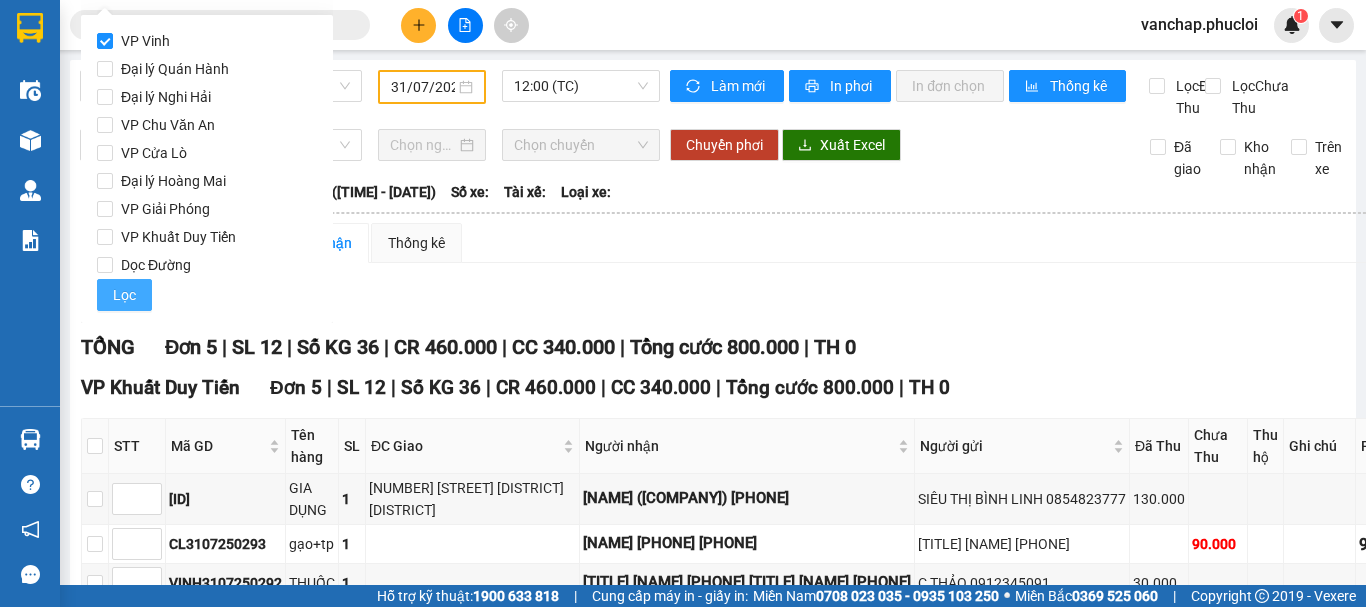 click on "Lọc" at bounding box center (124, 295) 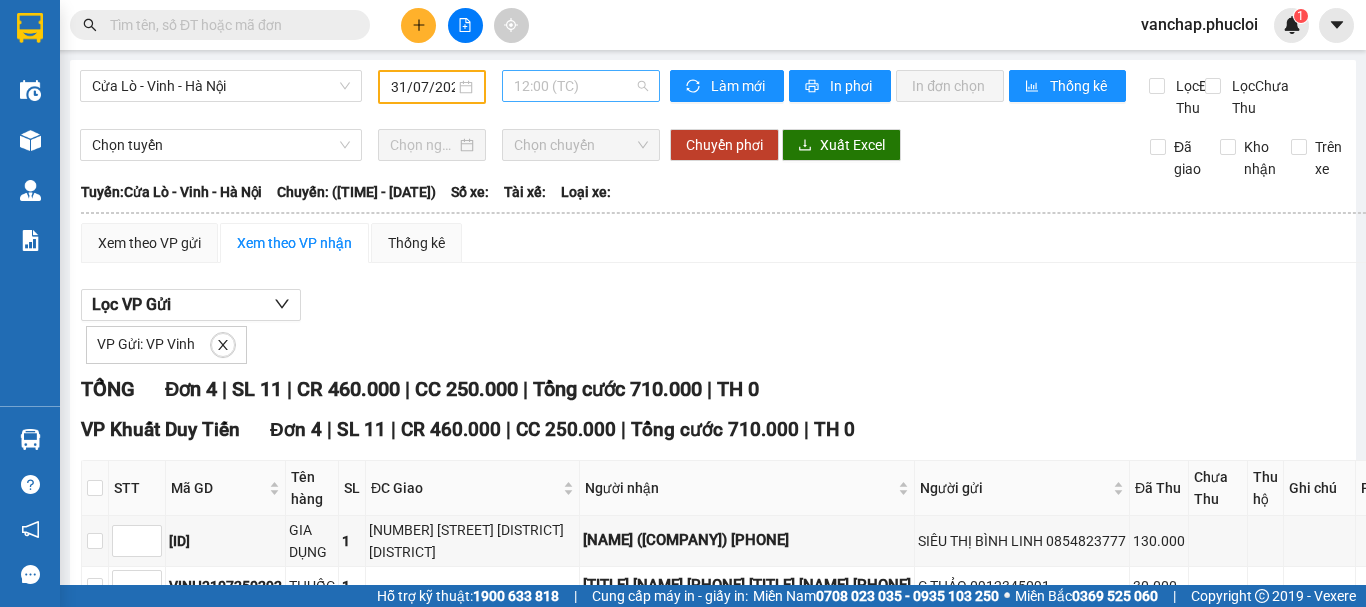 click on "12:00   (TC)" at bounding box center [581, 86] 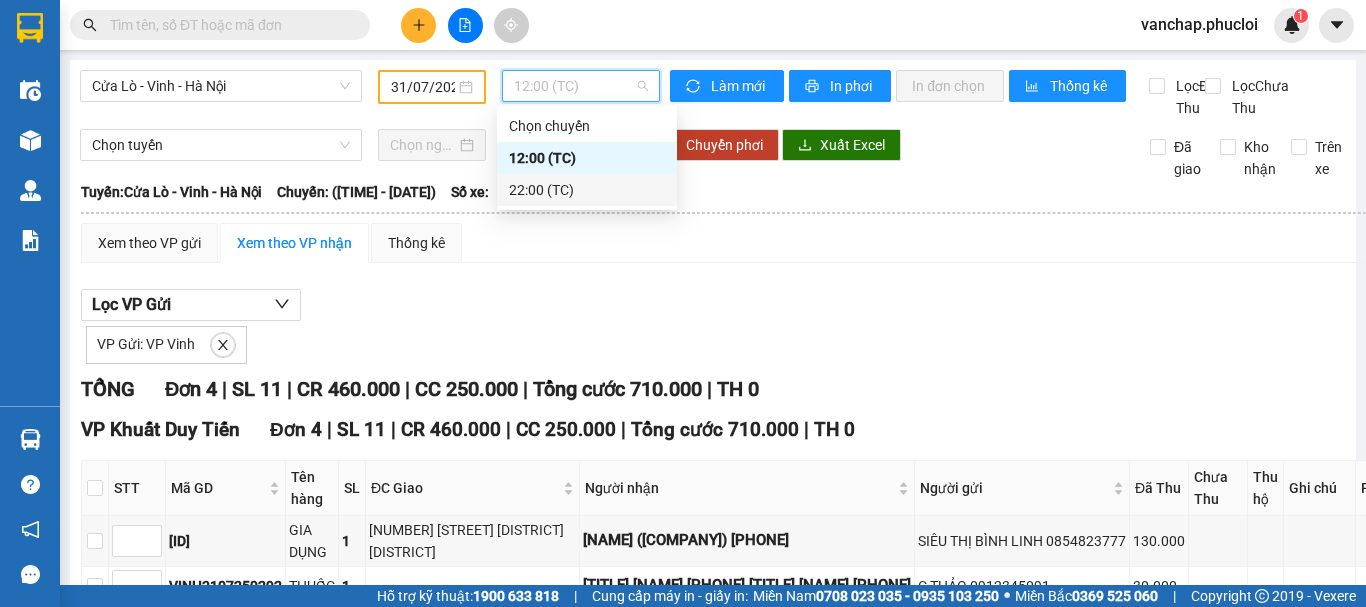 click on "22:00   (TC)" at bounding box center [587, 190] 